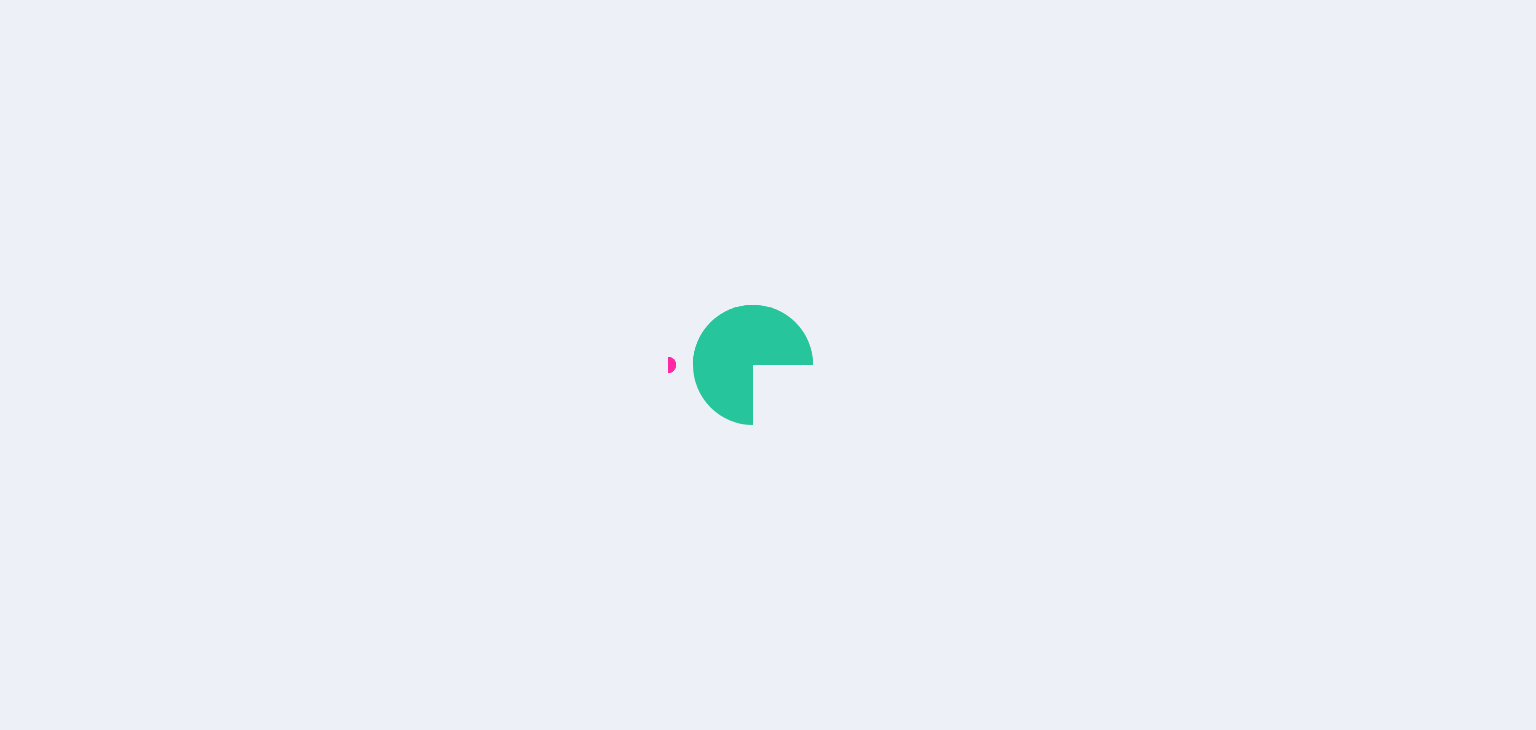 scroll, scrollTop: 0, scrollLeft: 0, axis: both 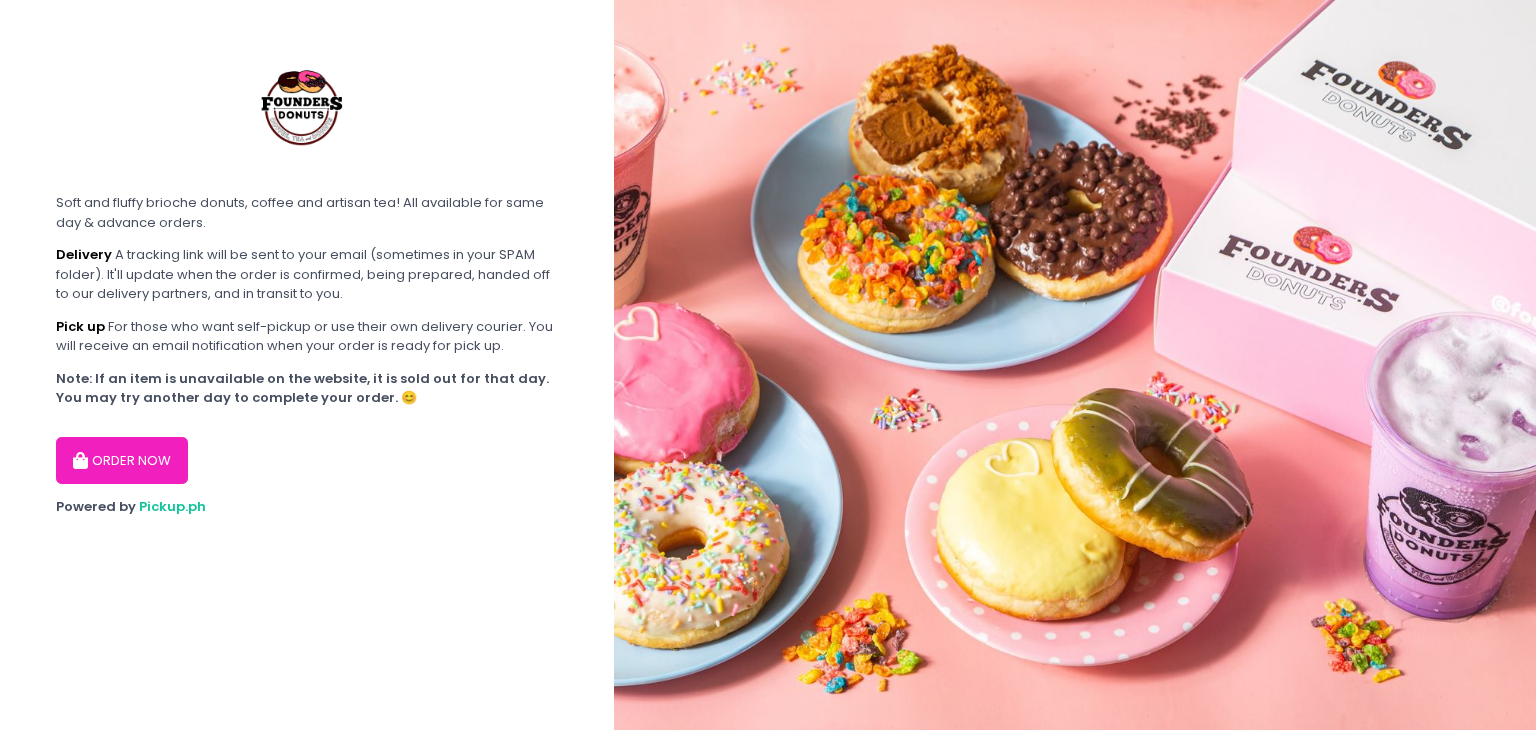 click on "ORDER NOW" at bounding box center [122, 461] 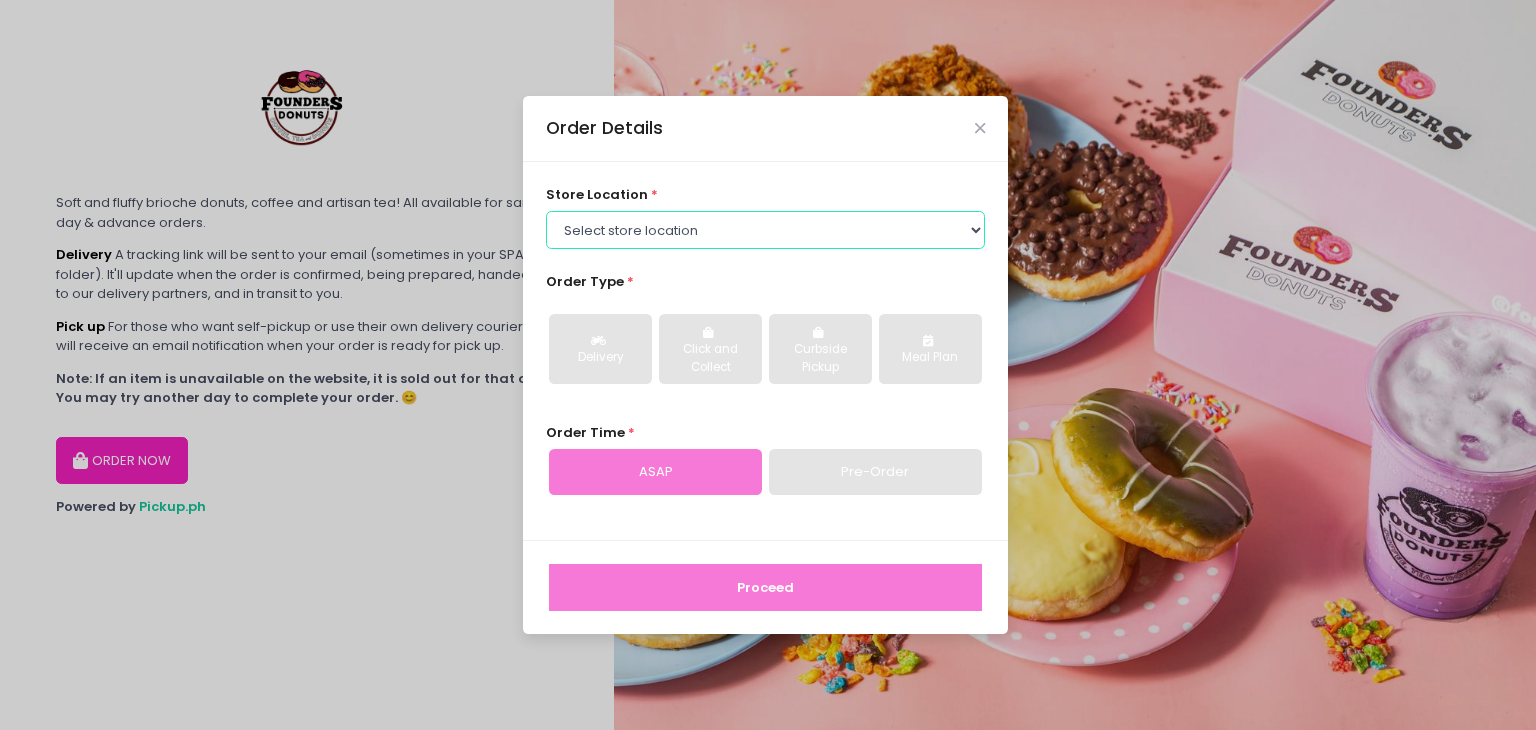 click on "Select store location Founders Donuts - Zobel Roxas [CITY]   Founders Donuts - SM Sucat  Founders Donuts - Bacoor, [PROVINCE]  Founders Donuts - SM Bicutan  Founders Donuts - Annapolis, Greenhills  Founders Donuts - SM Mall of Asia" at bounding box center [766, 230] 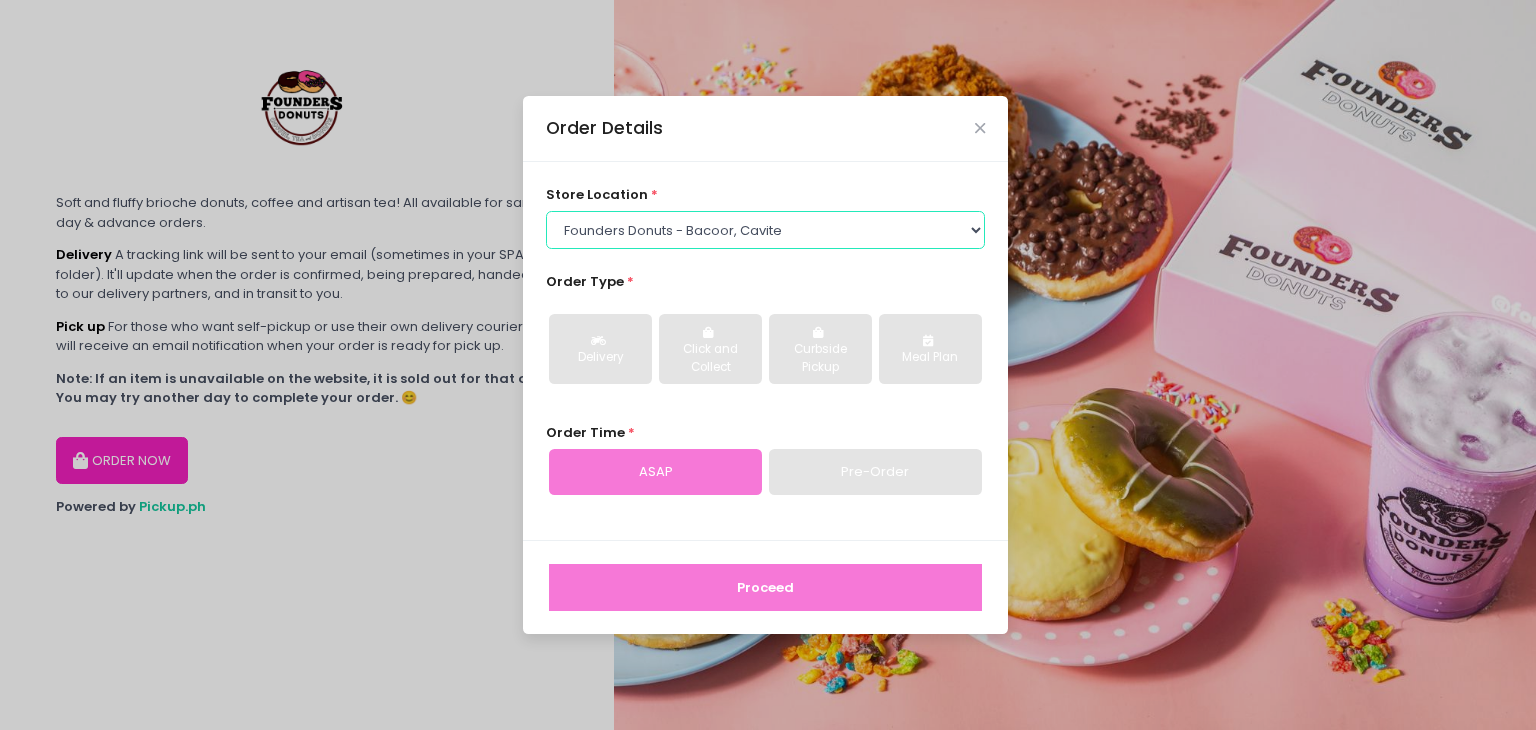 click on "Select store location Founders Donuts - Zobel Roxas [CITY]   Founders Donuts - SM Sucat  Founders Donuts - Bacoor, [PROVINCE]  Founders Donuts - SM Bicutan  Founders Donuts - Annapolis, Greenhills  Founders Donuts - SM Mall of Asia" at bounding box center (766, 230) 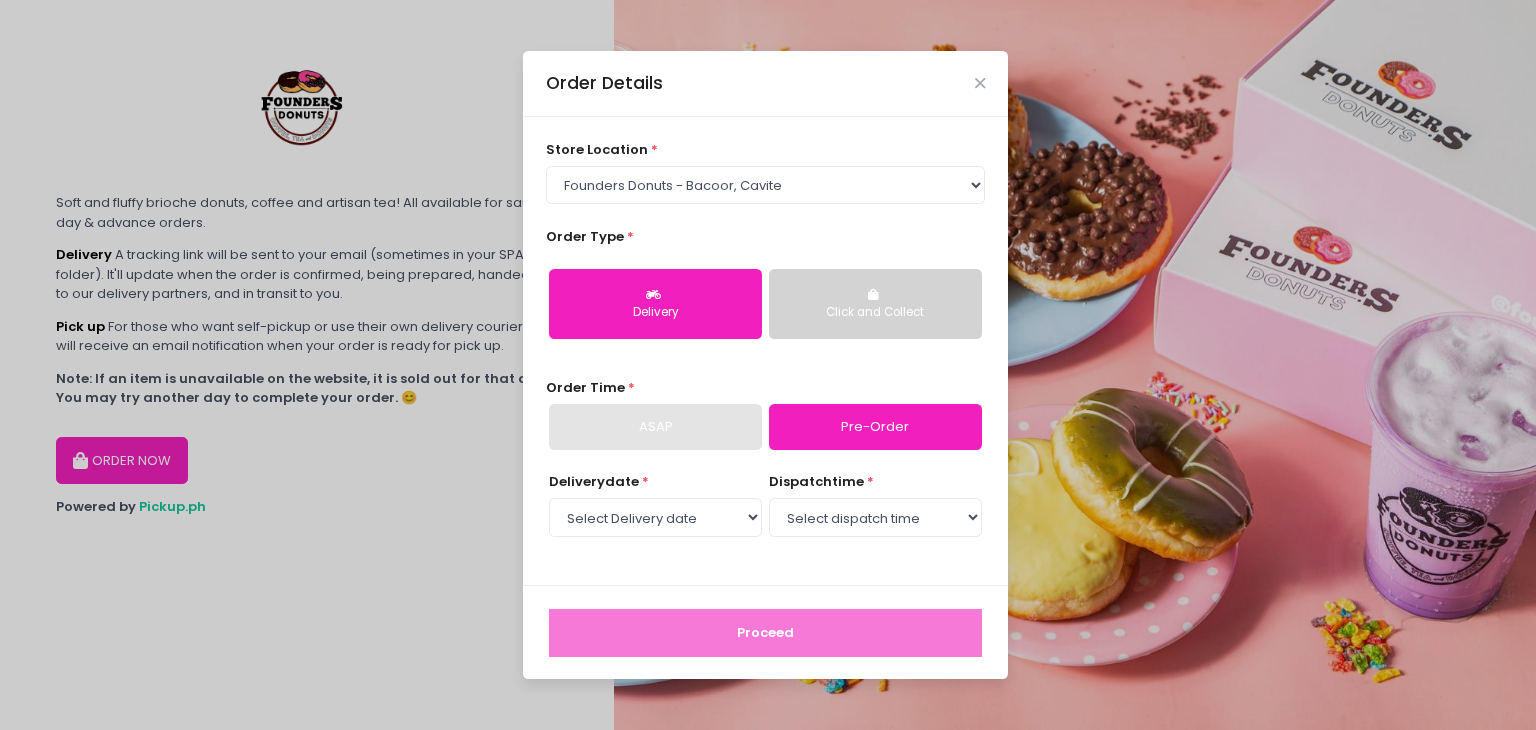 click on "ASAP" at bounding box center [655, 427] 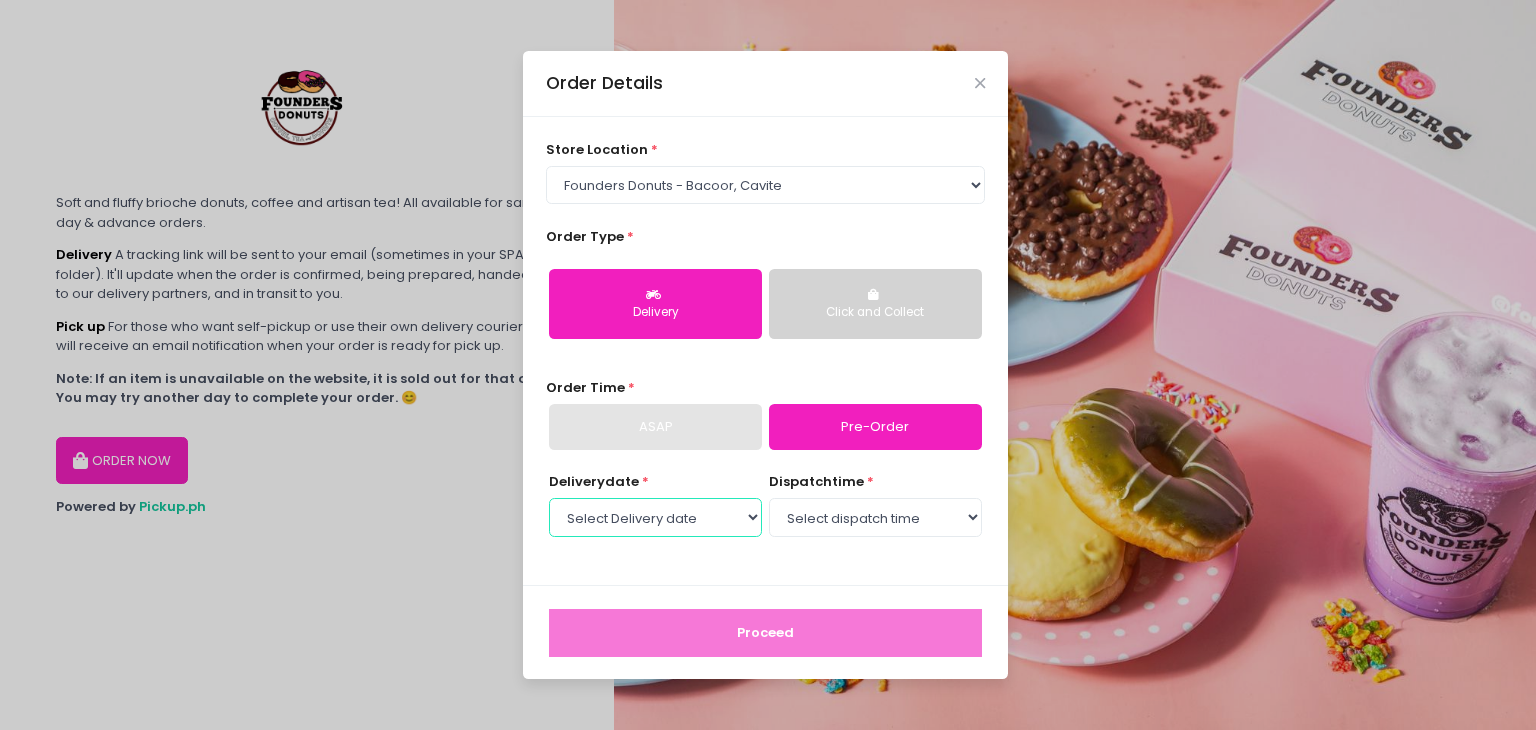 click on "Select Delivery date" at bounding box center (655, 517) 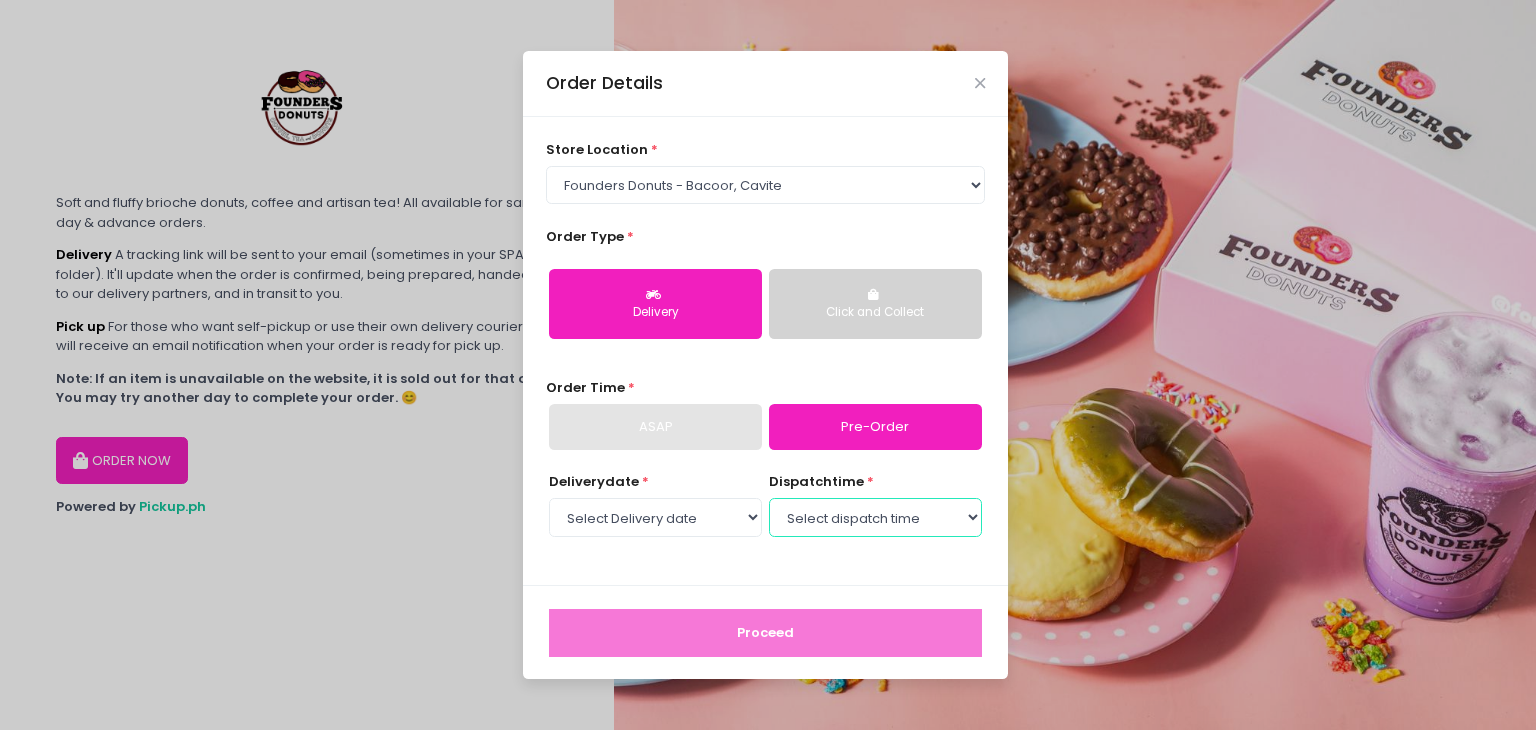 click on "Select dispatch time" at bounding box center (875, 517) 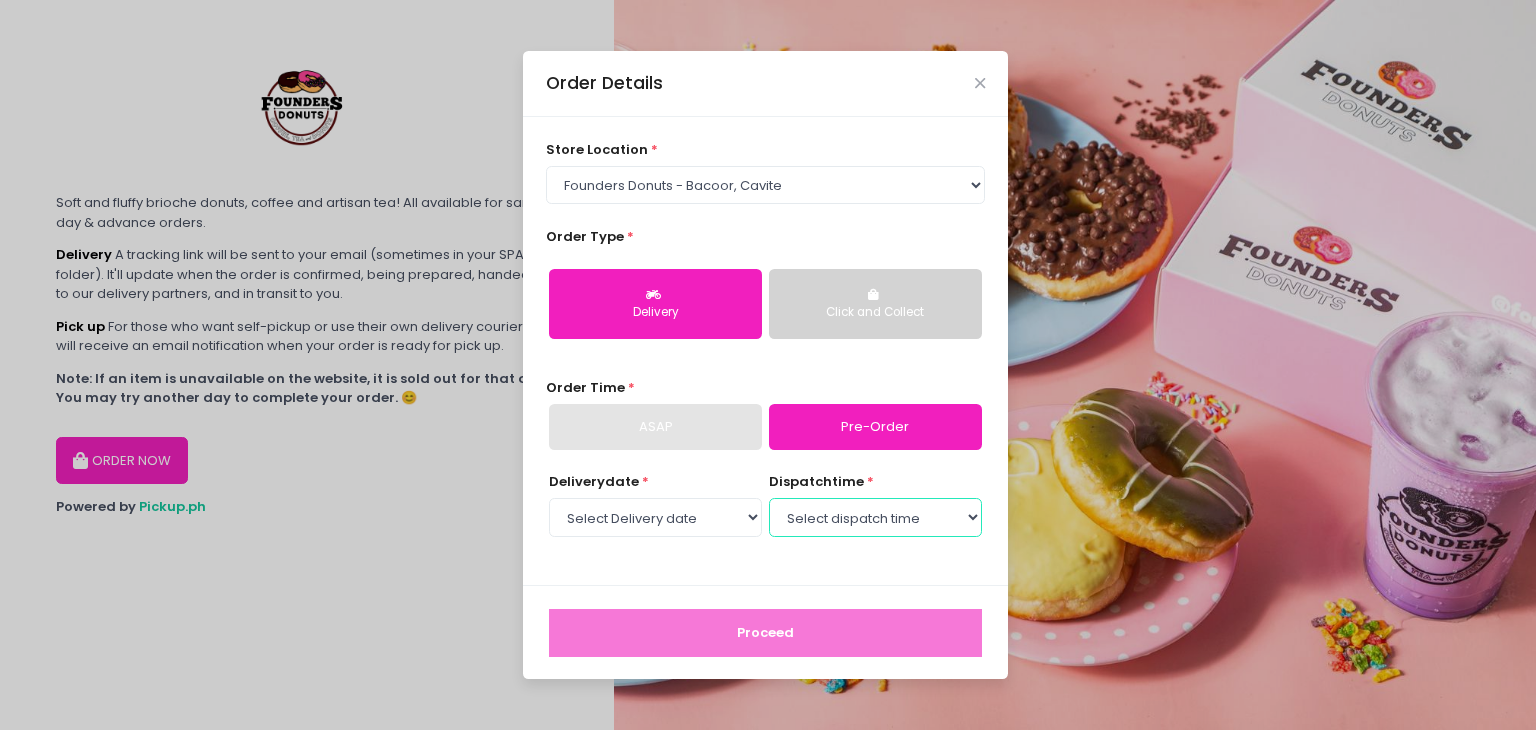 click on "Select dispatch time" at bounding box center [875, 517] 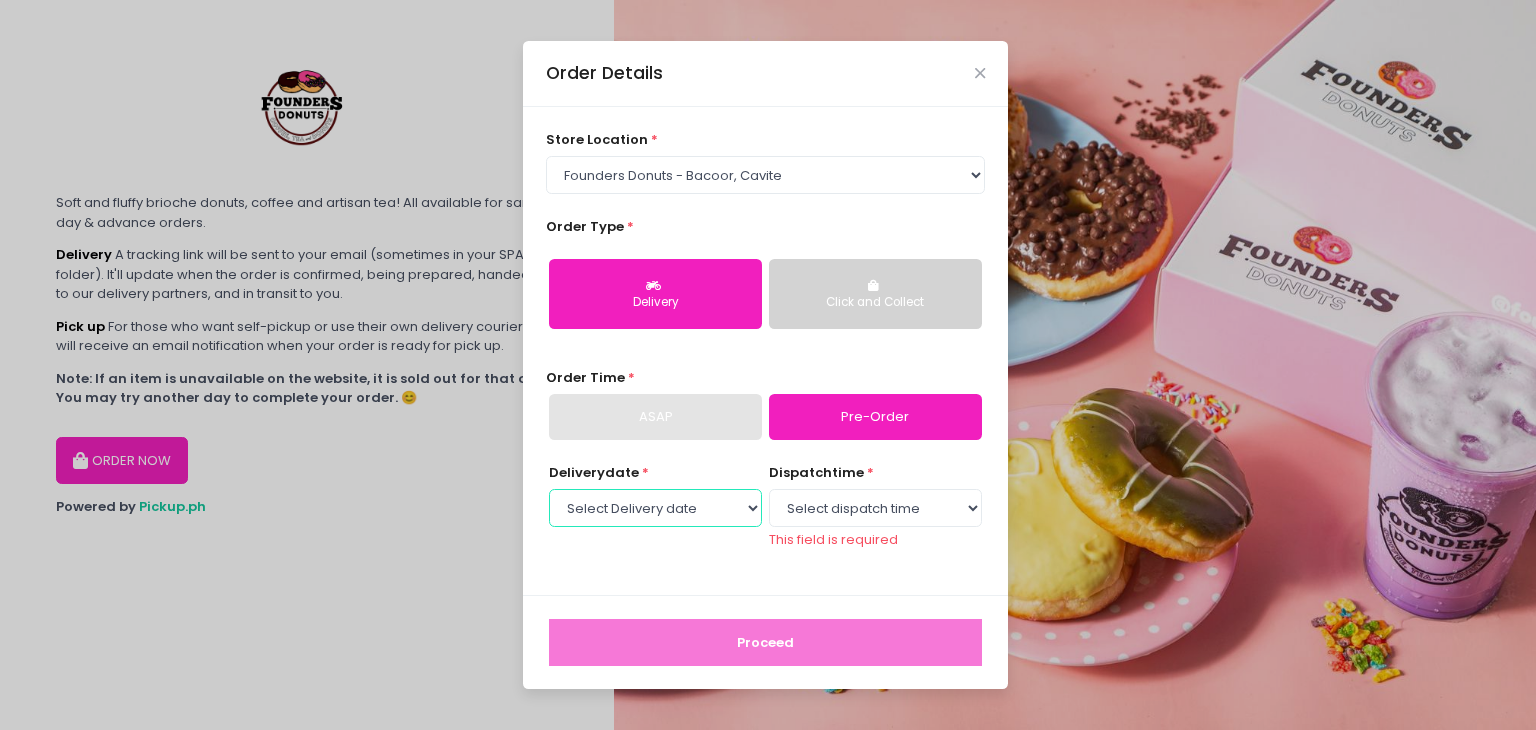 click on "Select Delivery date" at bounding box center [655, 508] 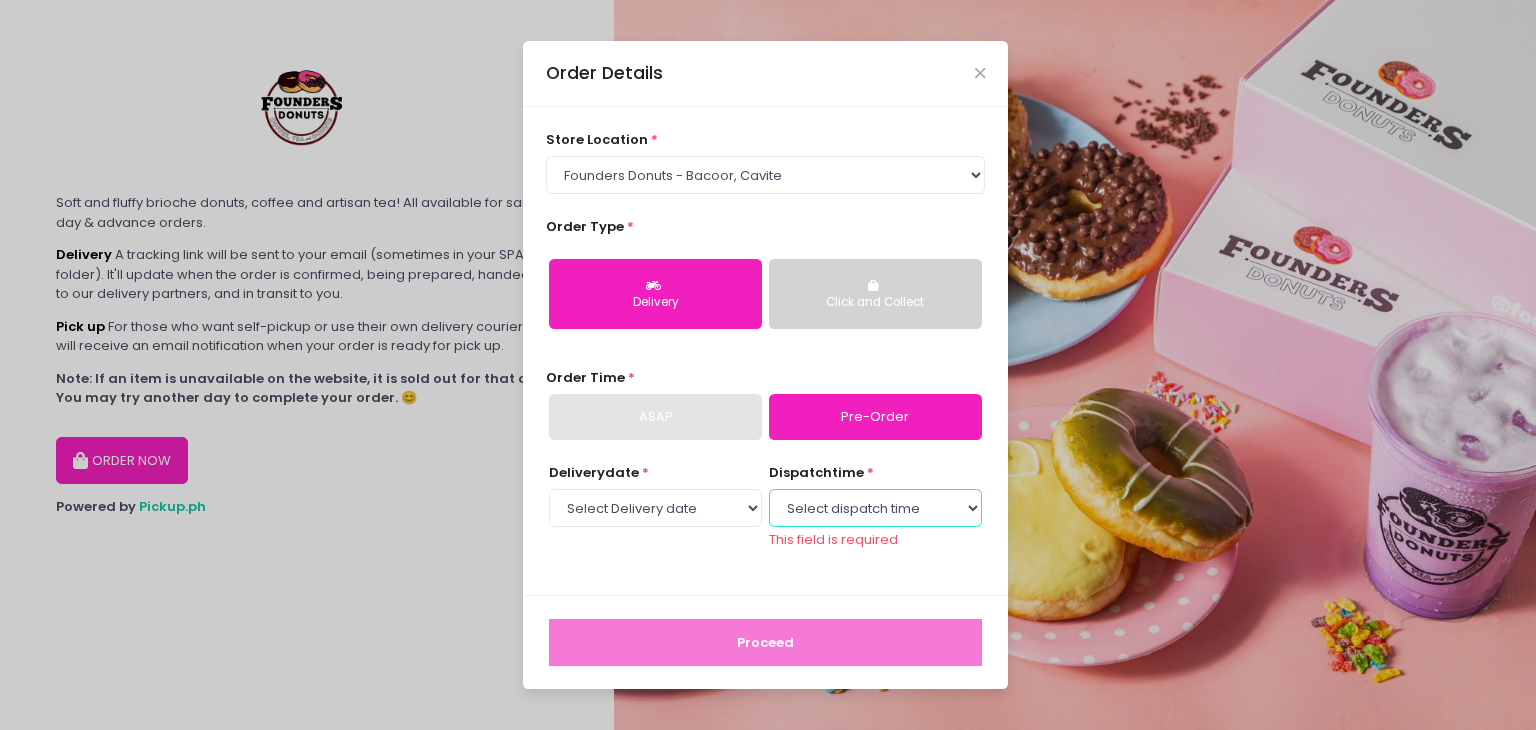 click on "Select dispatch time" at bounding box center (875, 508) 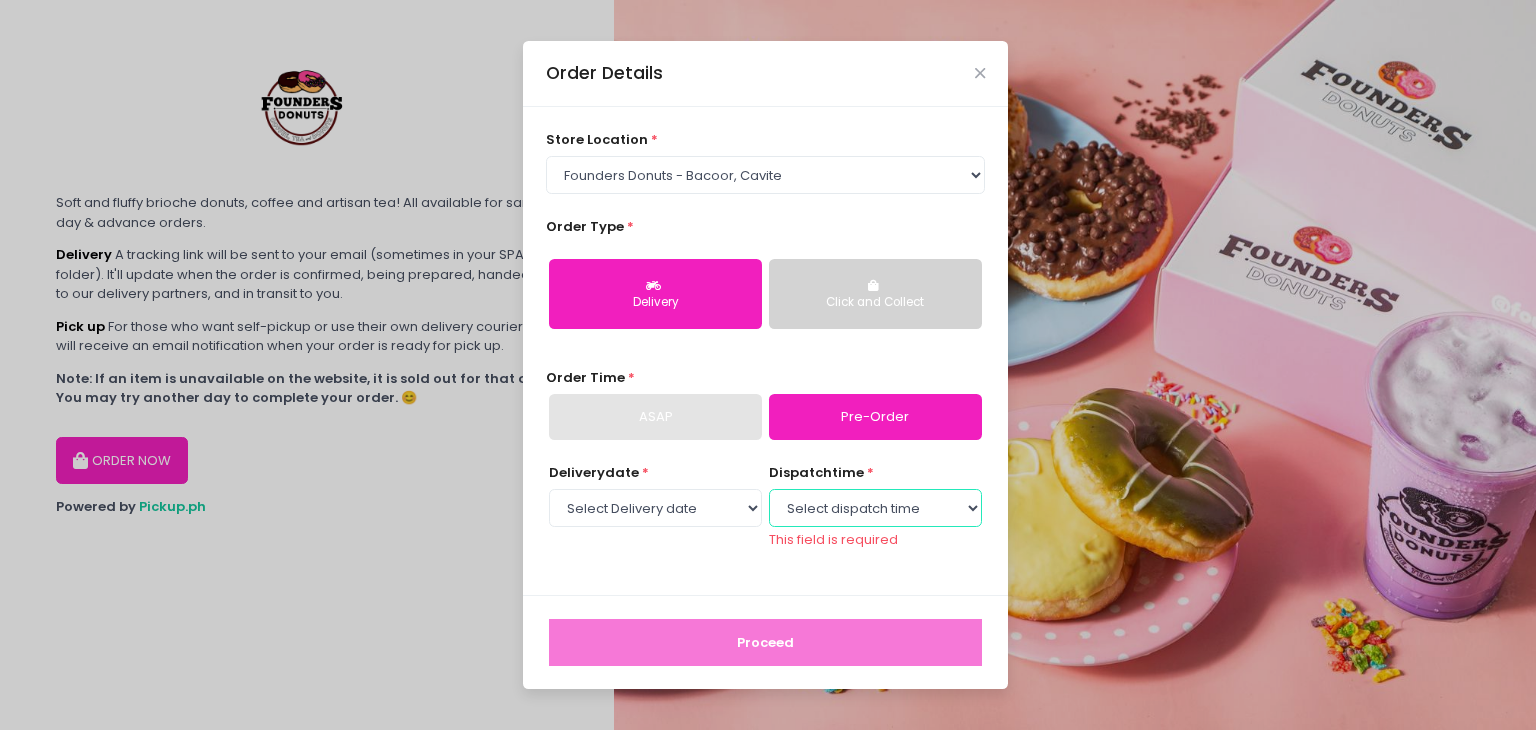 click on "Select dispatch time" at bounding box center [875, 508] 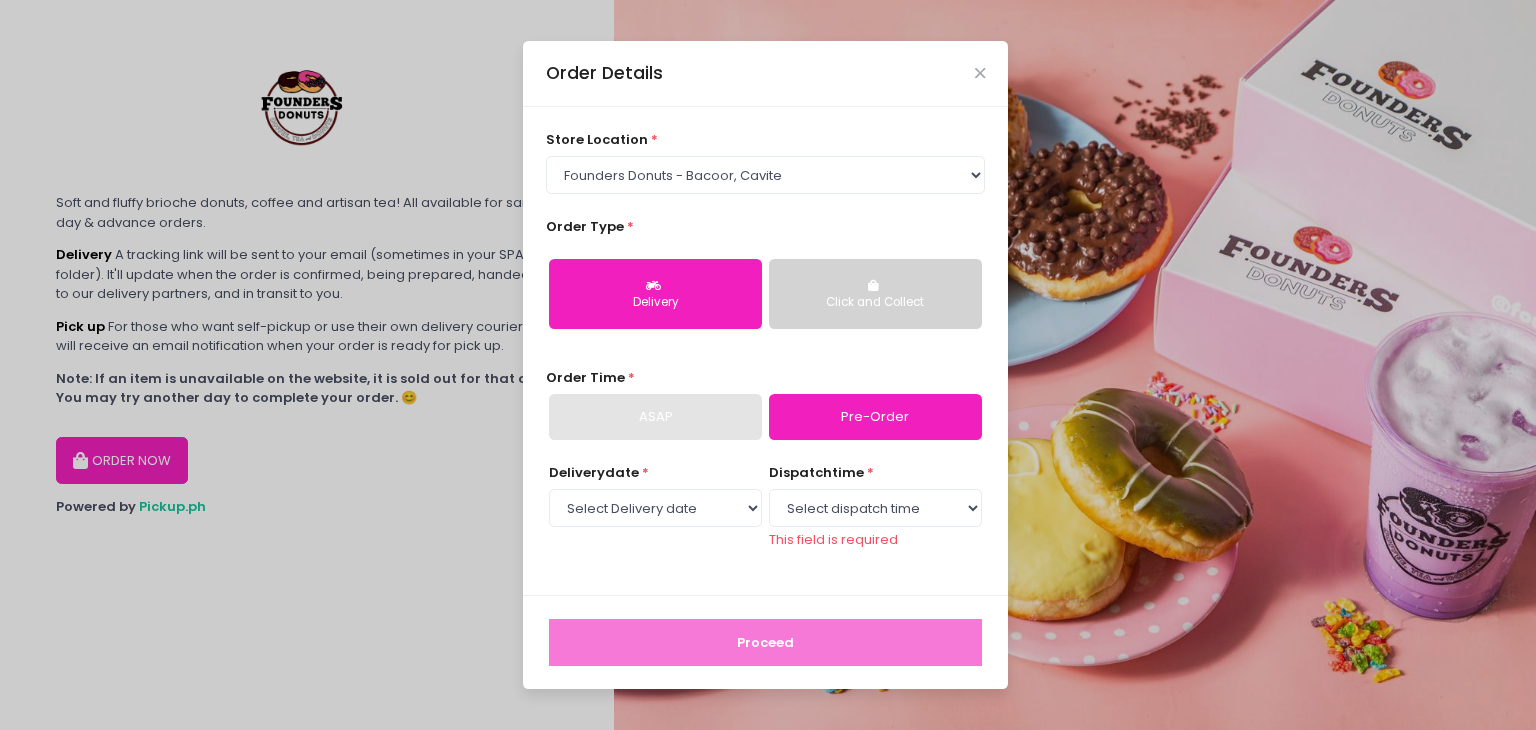 drag, startPoint x: 983, startPoint y: 475, endPoint x: 896, endPoint y: 444, distance: 92.358 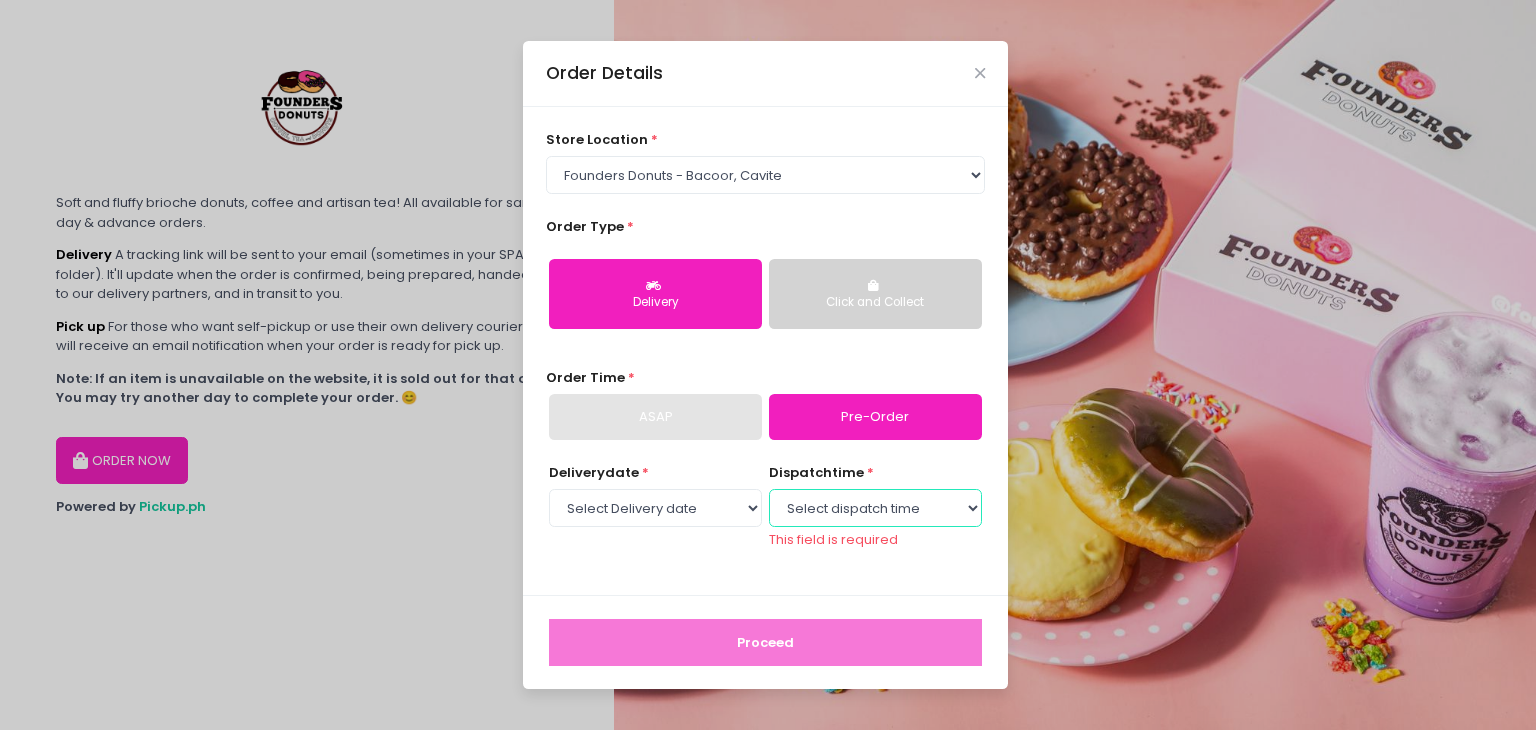 click on "Select dispatch time" at bounding box center (875, 508) 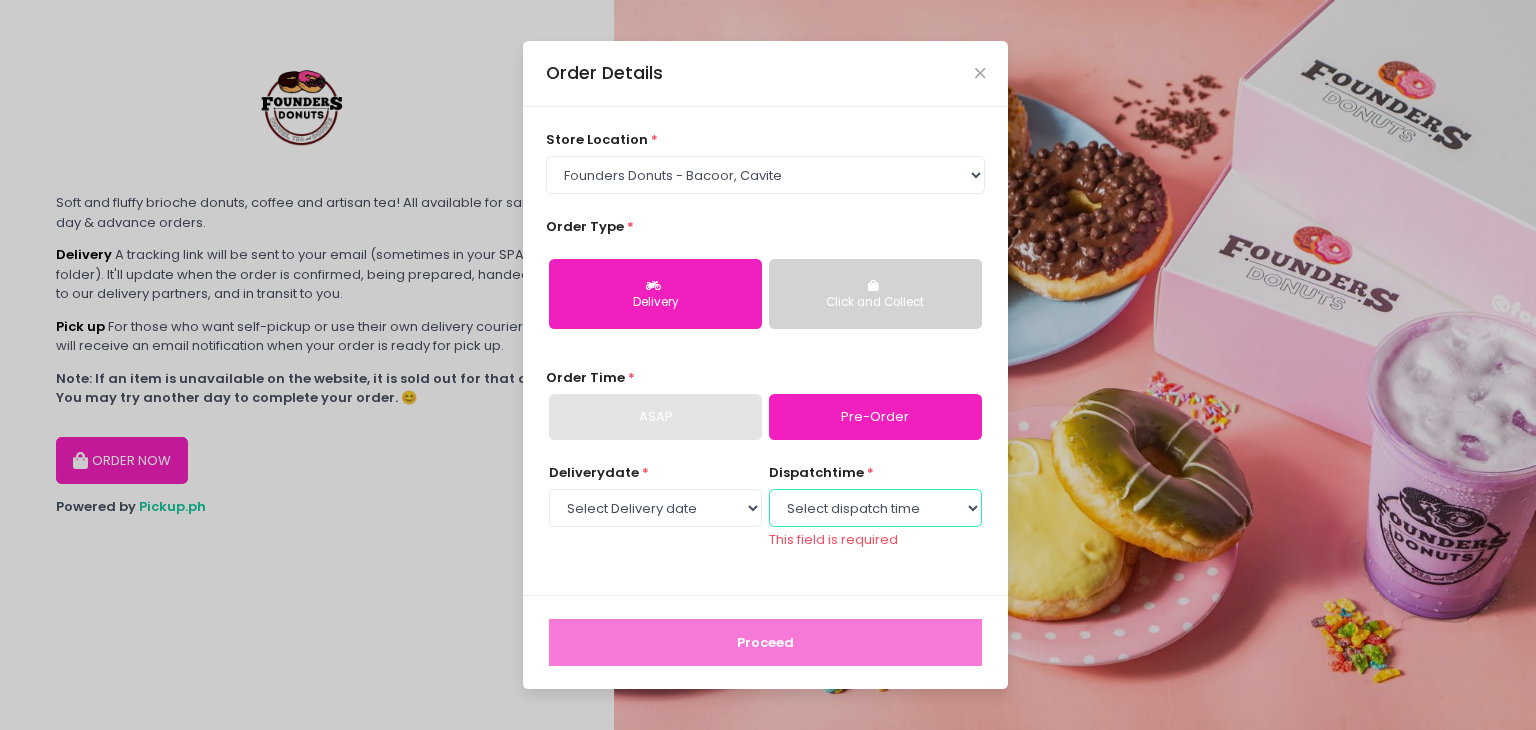 click on "Select dispatch time" at bounding box center [875, 508] 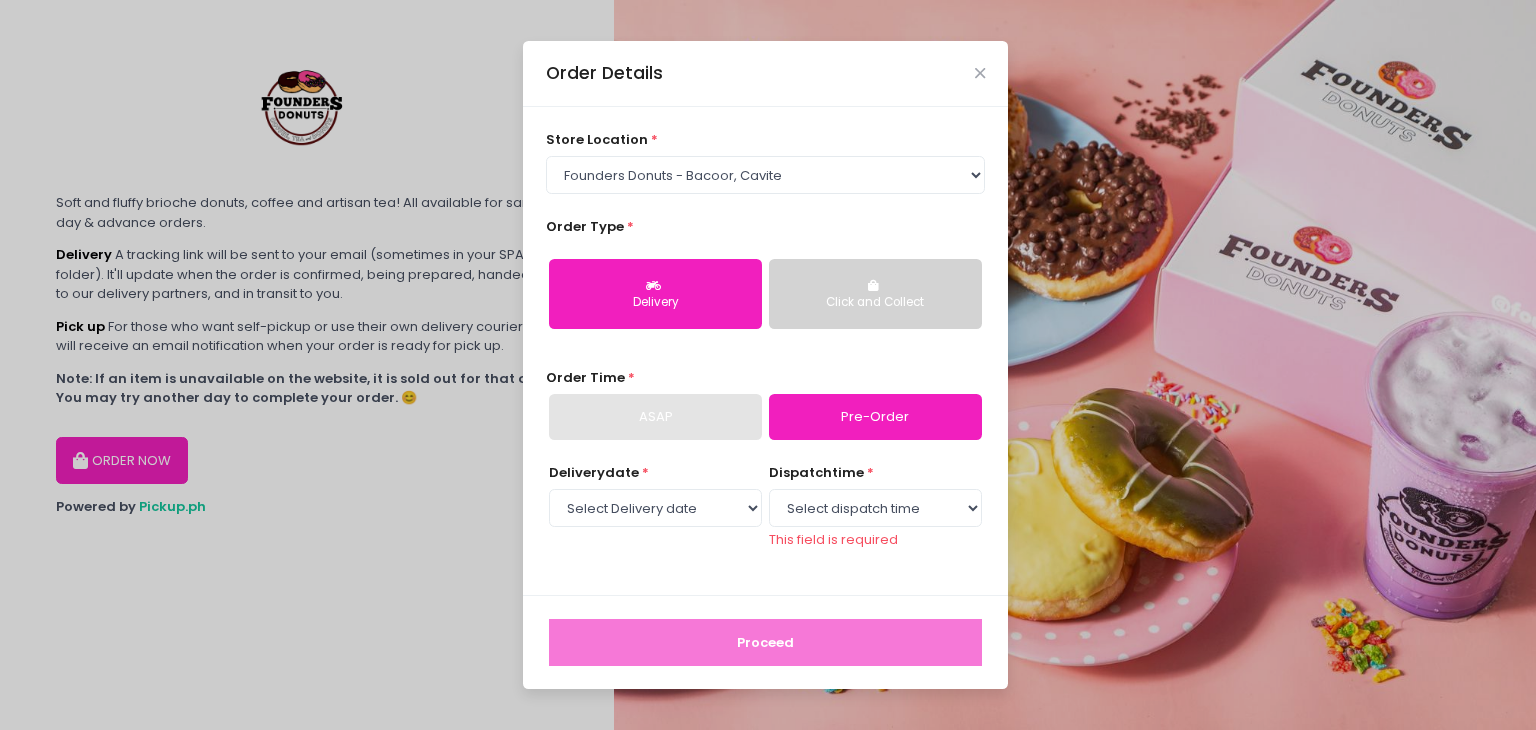 click on "Proceed" at bounding box center (765, 642) 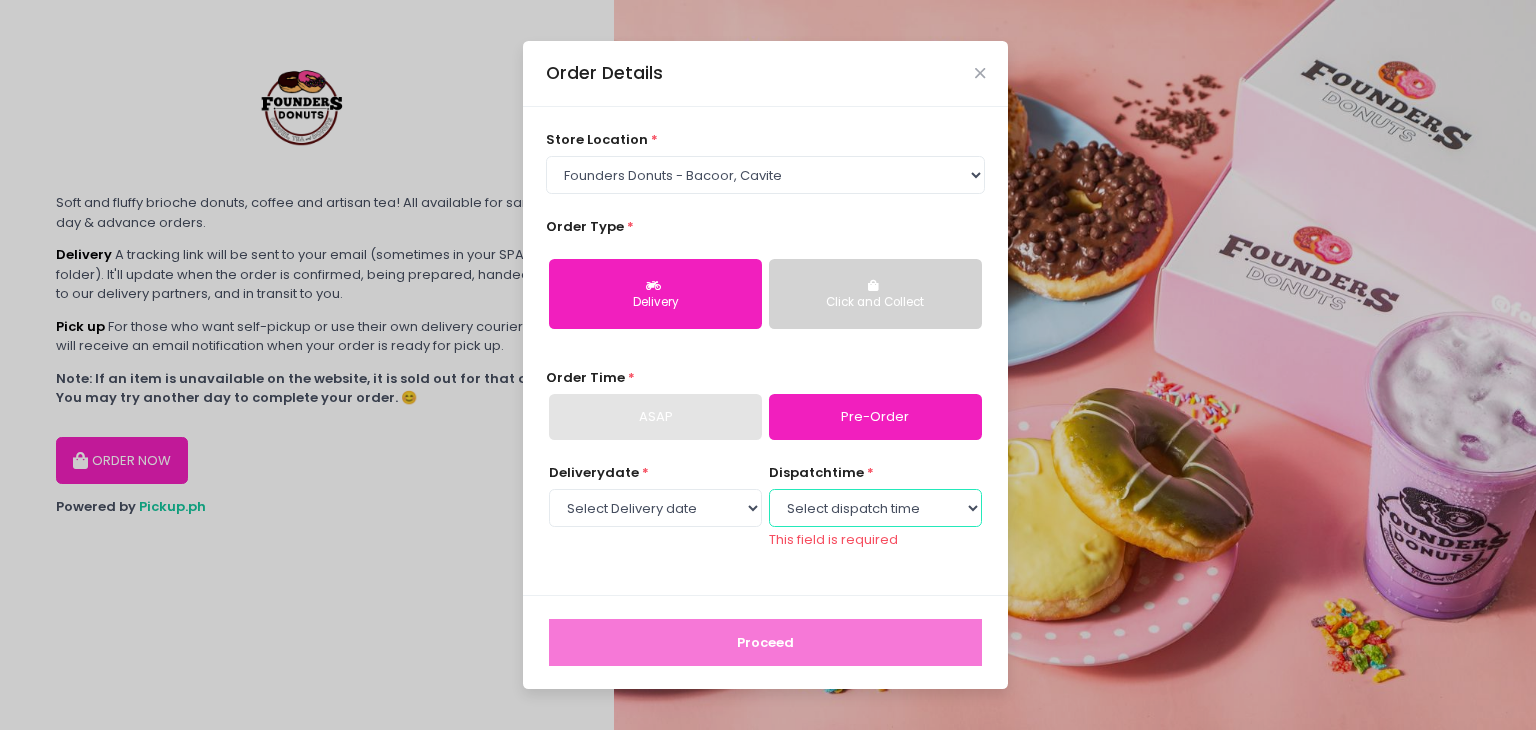 click on "Select dispatch time" at bounding box center [875, 508] 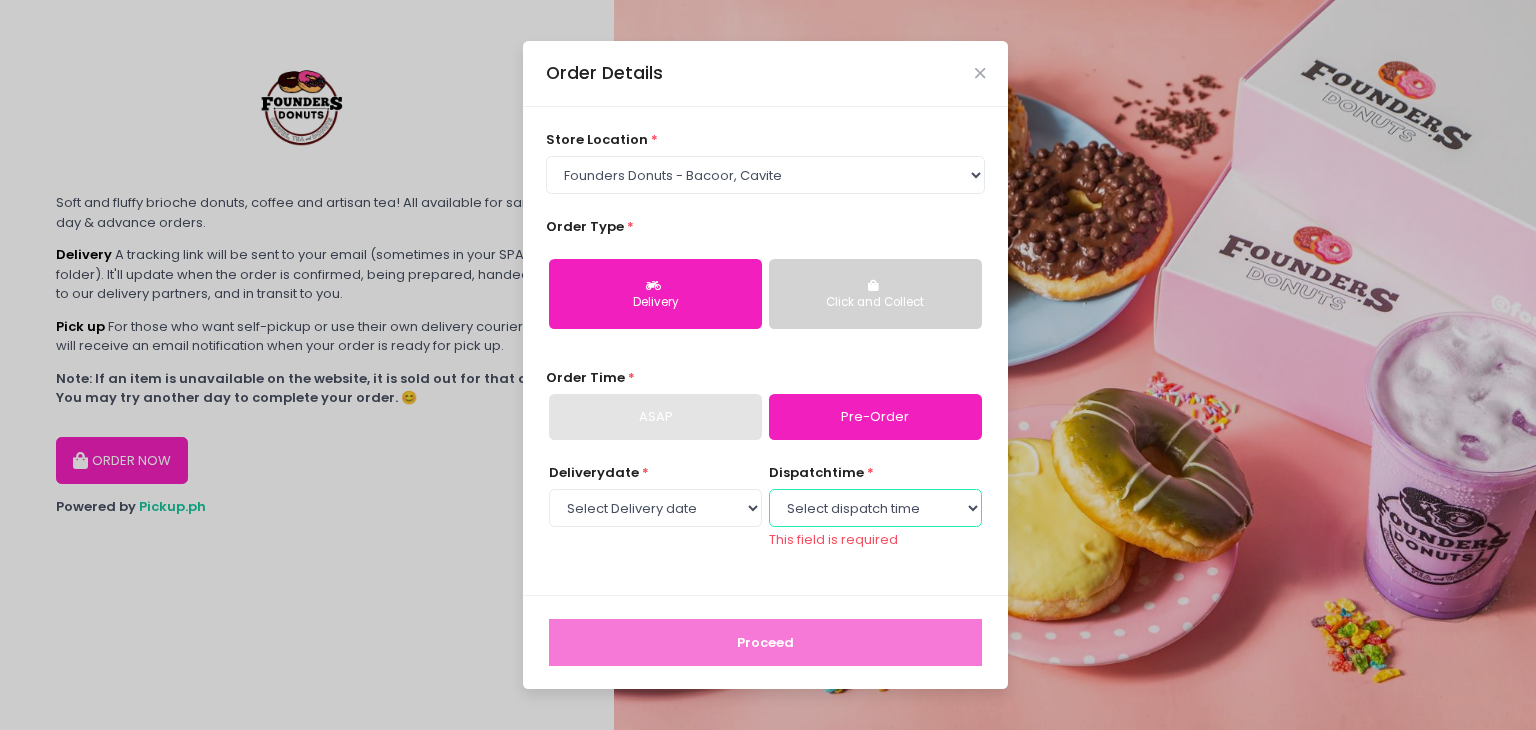 click on "Select dispatch time" at bounding box center (875, 508) 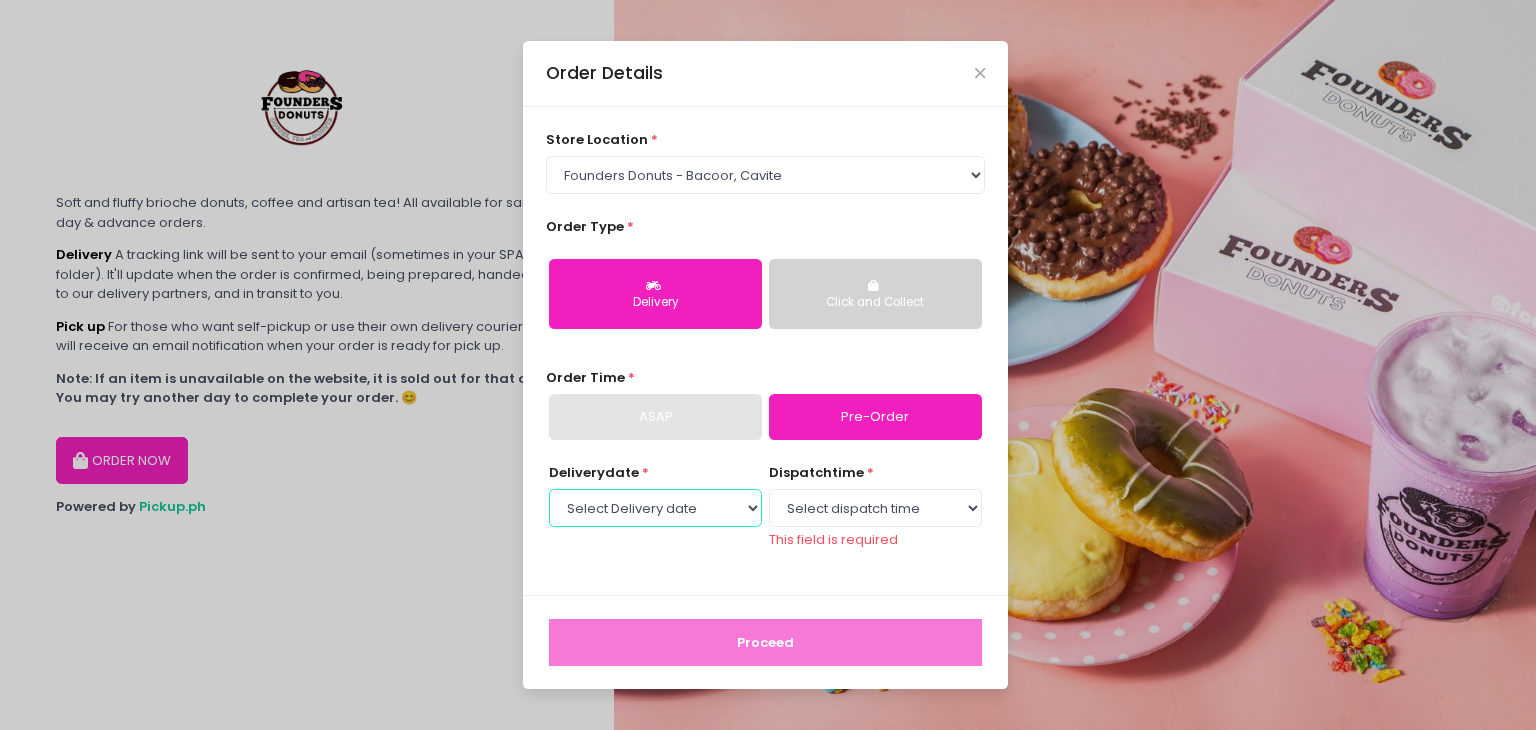 click on "Select Delivery date" at bounding box center (655, 508) 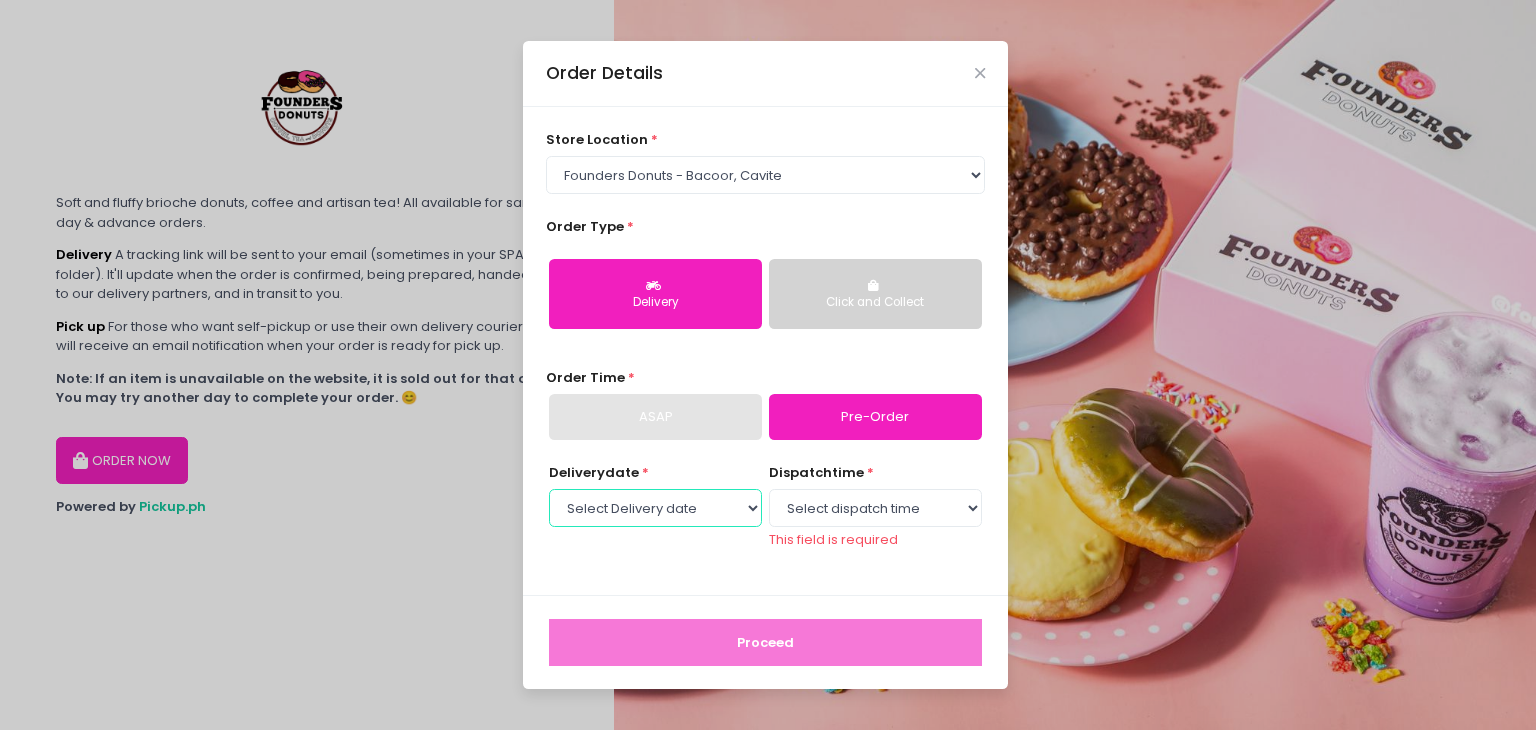 click on "Select Delivery date" at bounding box center [655, 508] 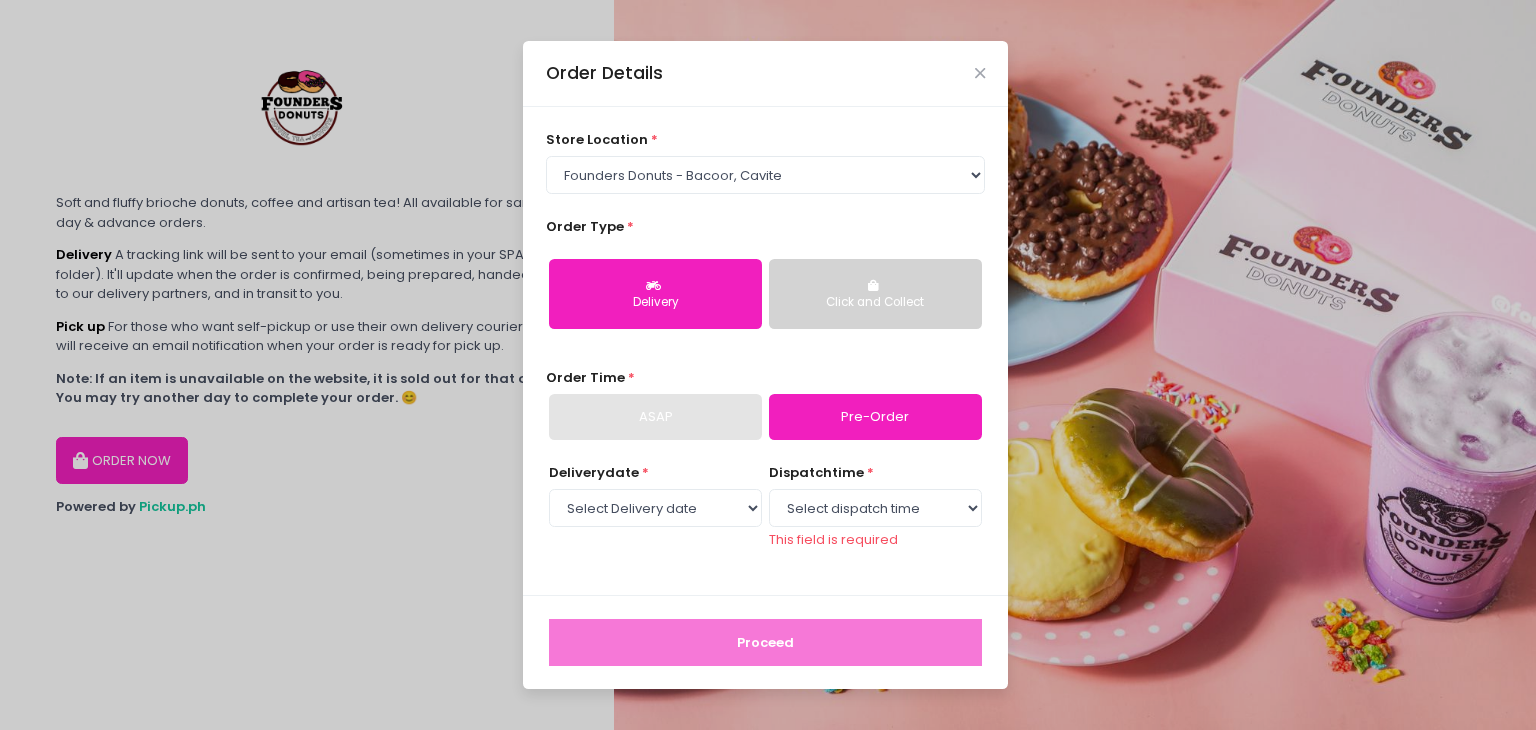 click on "ASAP" at bounding box center [655, 417] 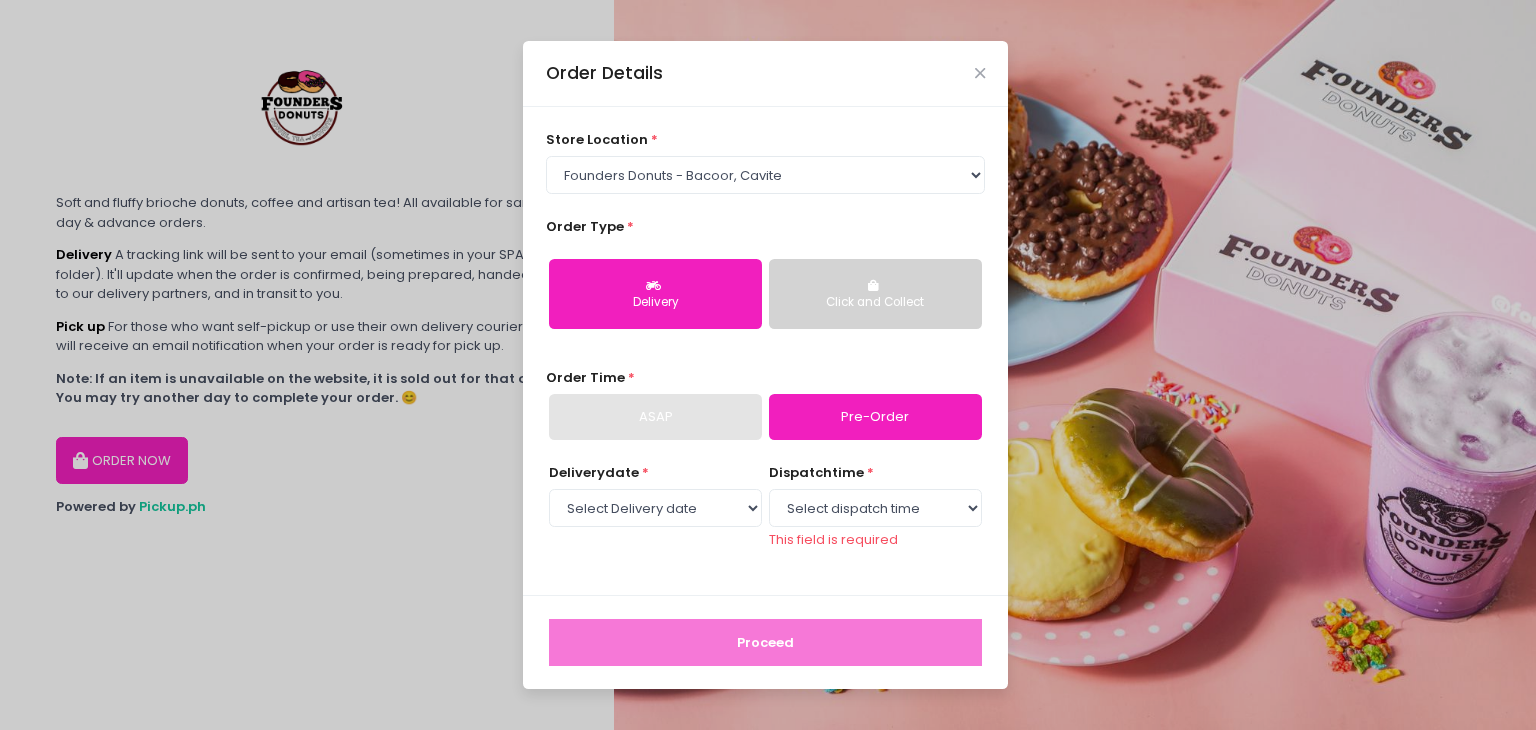 click on "Pre-Order" at bounding box center (875, 417) 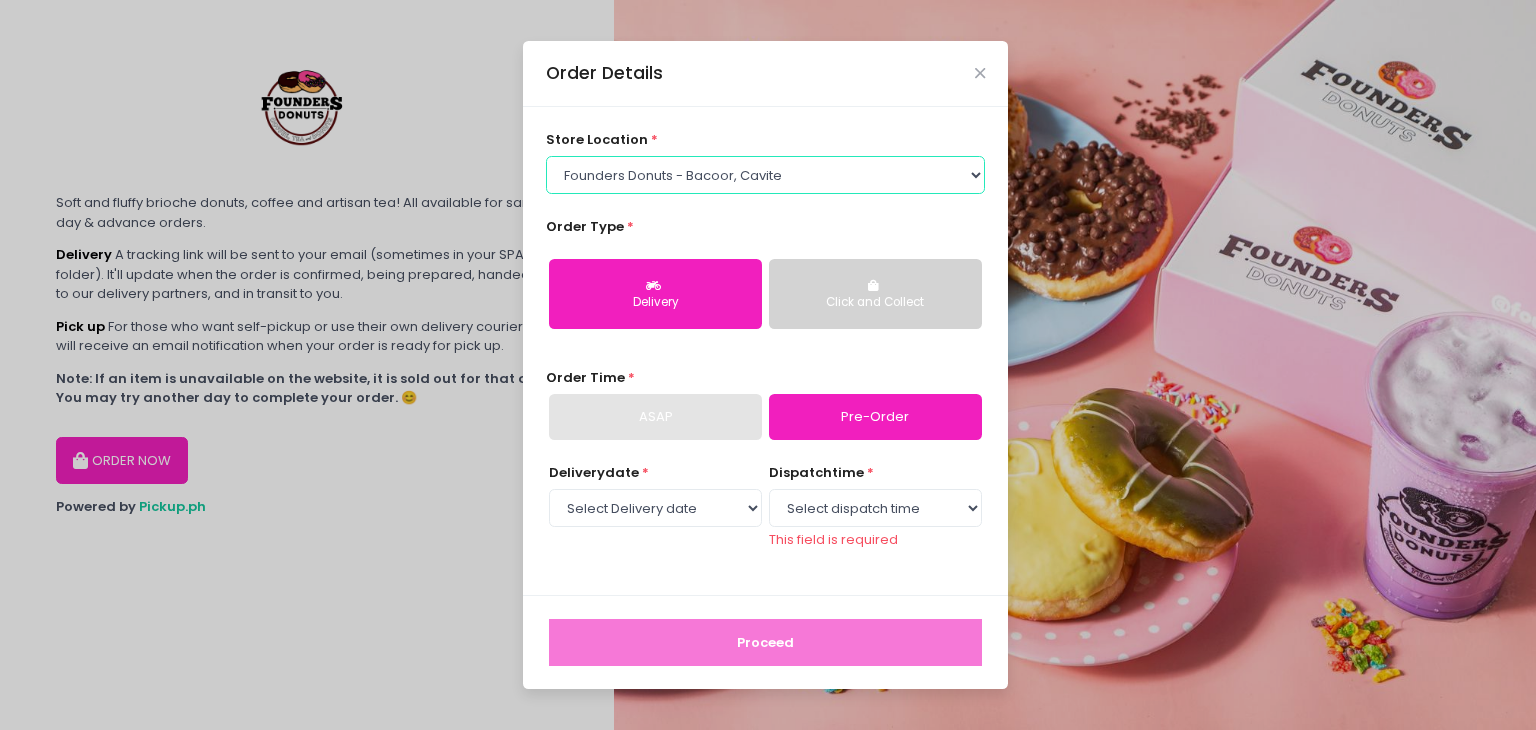 click on "Select store location Founders Donuts - Zobel Roxas [CITY]   Founders Donuts - SM Sucat  Founders Donuts - Bacoor, [PROVINCE]  Founders Donuts - SM Bicutan  Founders Donuts - Annapolis, Greenhills  Founders Donuts - SM Mall of Asia" at bounding box center (766, 175) 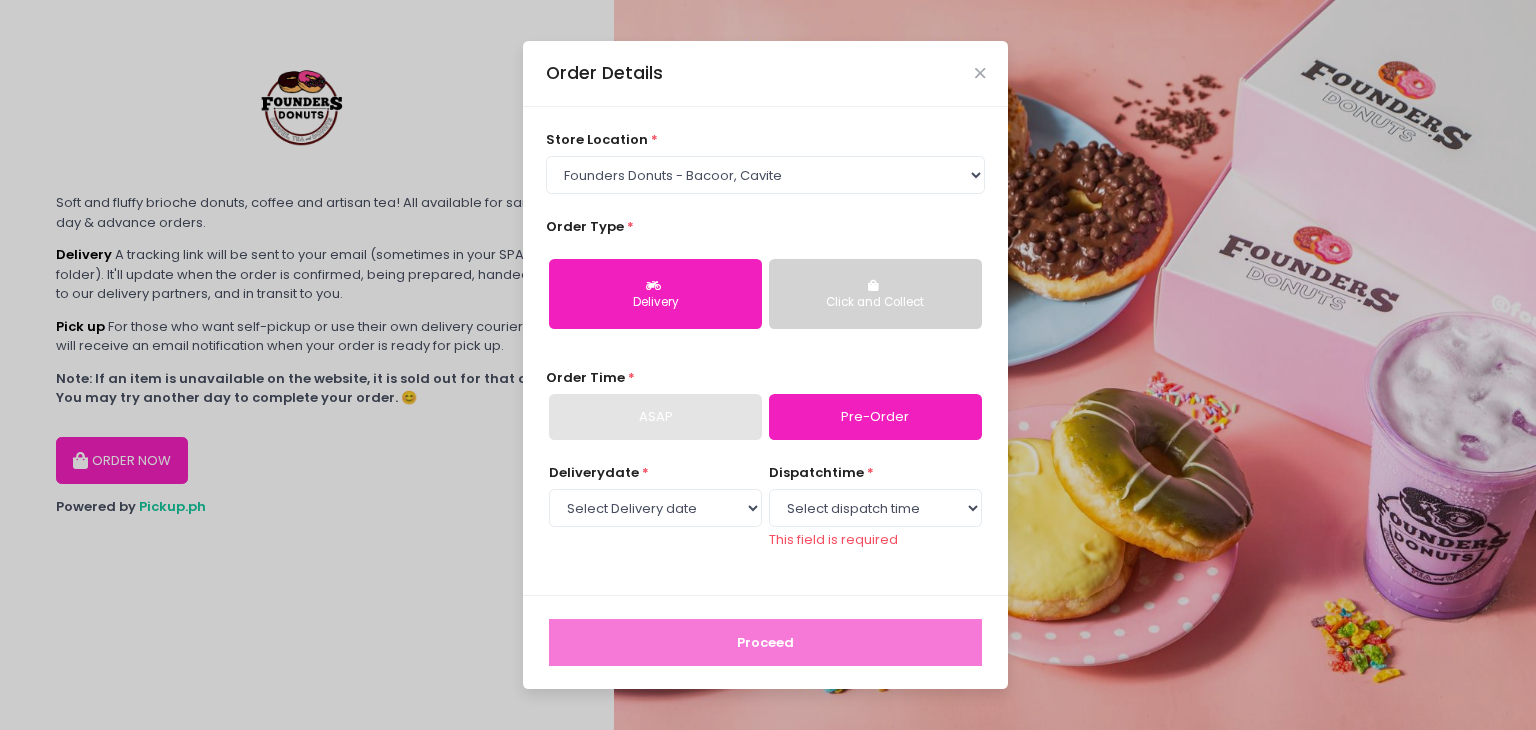click on "ASAP" at bounding box center (655, 417) 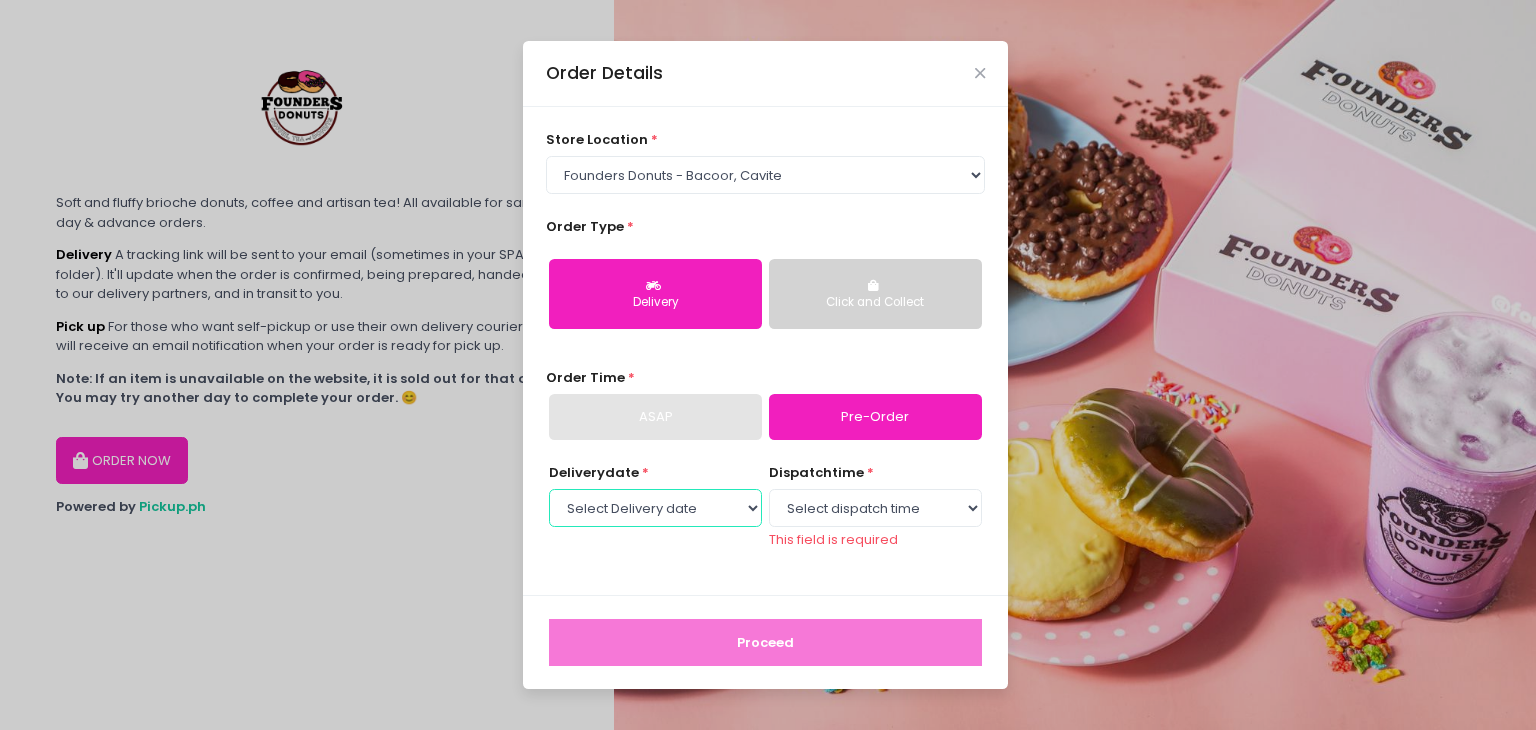 click on "Select Delivery date" at bounding box center (655, 508) 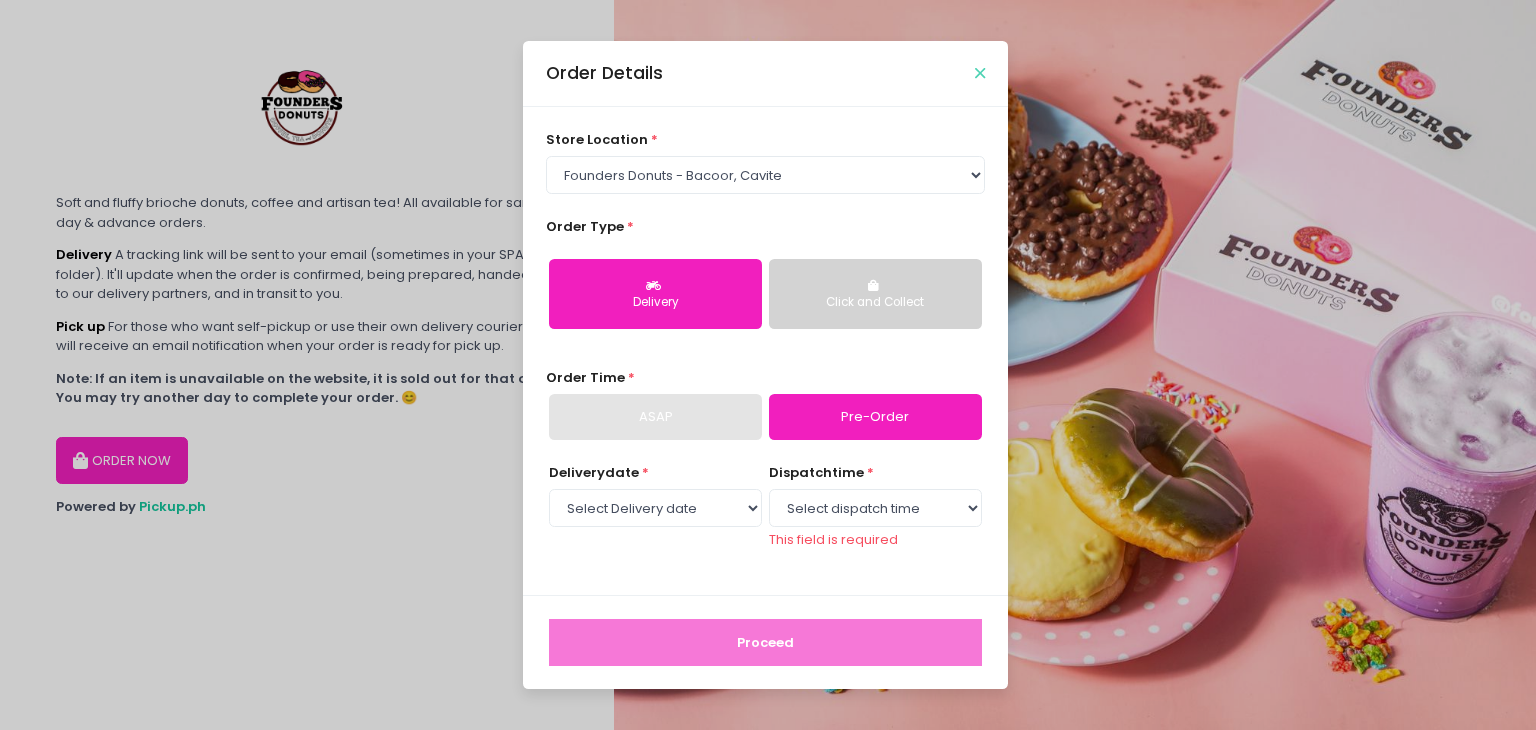 click at bounding box center (980, 73) 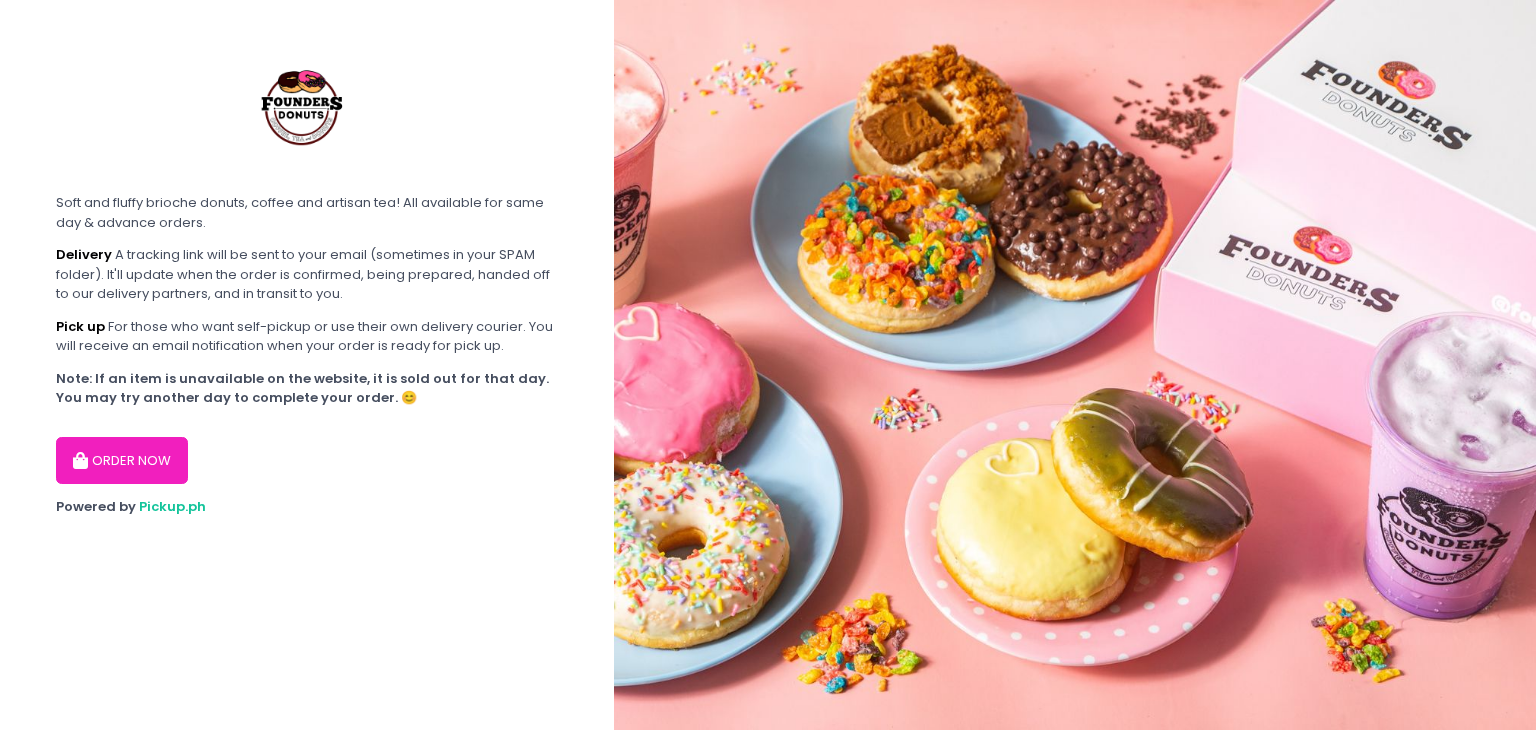 click on "ORDER NOW" at bounding box center (122, 461) 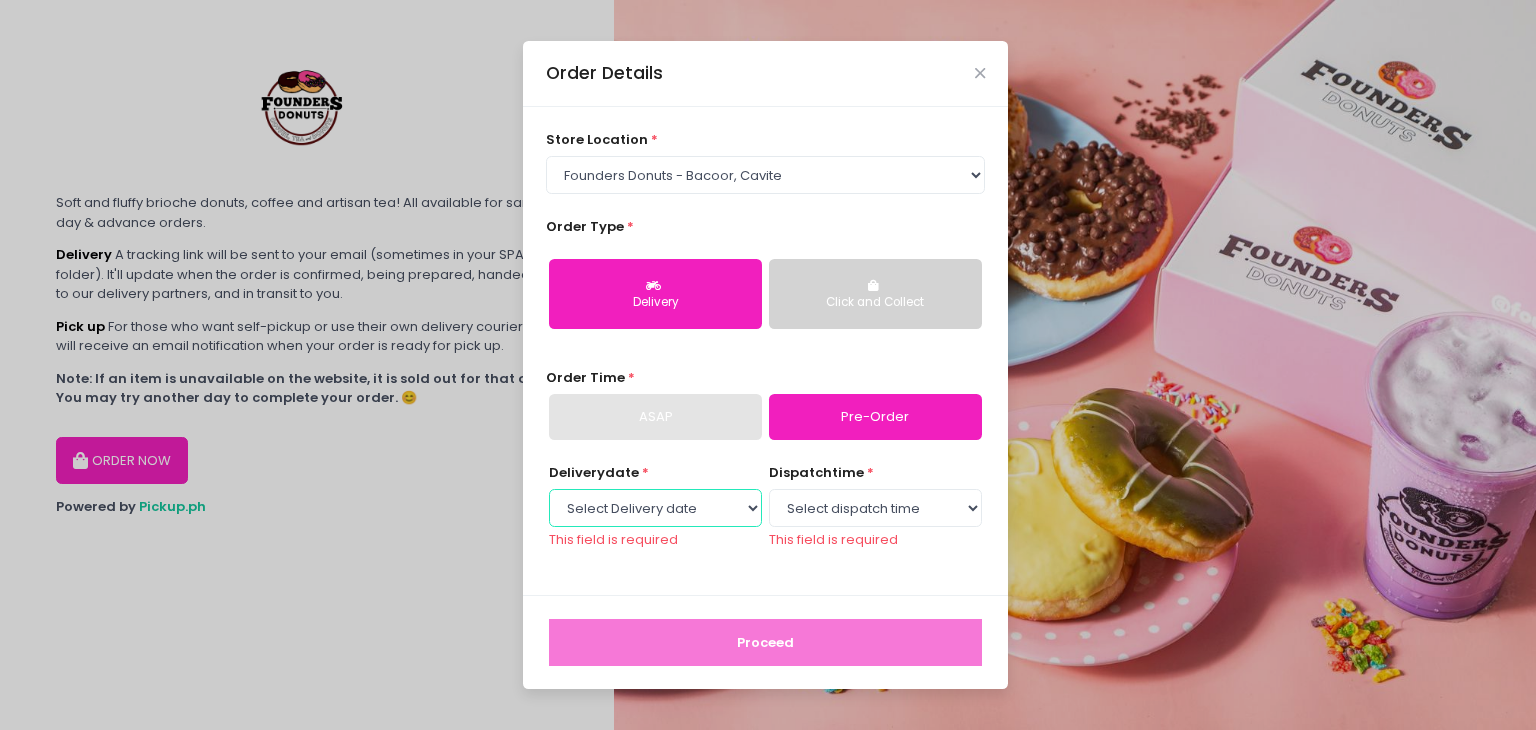click on "Select Delivery date Sunday, Aug 3rd Monday, Aug 4th Tuesday, Aug 5th Wednesday, Aug 6th Thursday, Aug 7th Friday, Aug 8th Saturday, Aug 9th Sunday, Aug 10th Monday, Aug 11th Tuesday, Aug 12th Wednesday, Aug 13th Thursday, Aug 14th Friday, Aug 15th Saturday, Aug 16th Sunday, Aug 17th Monday, Aug 18th Tuesday, Aug 19th Wednesday, Aug 20th Thursday, Aug 21st Friday, Aug 22nd Saturday, Aug 23rd Sunday, Aug 24th Monday, Aug 25th Tuesday, Aug 26th Wednesday, Aug 27th Thursday, Aug 28th Friday, Aug 29th Saturday, Aug 30th Sunday, Aug 31st Monday, Sep 1st Tuesday, Sep 2nd Wednesday, Sep 3rd Thursday, Sep 4th Friday, Sep 5th Saturday, Sep 6th Sunday, Sep 7th Monday, Sep 8th Tuesday, Sep 9th Wednesday, Sep 10th Thursday, Sep 11th Friday, Sep 12th" at bounding box center [655, 508] 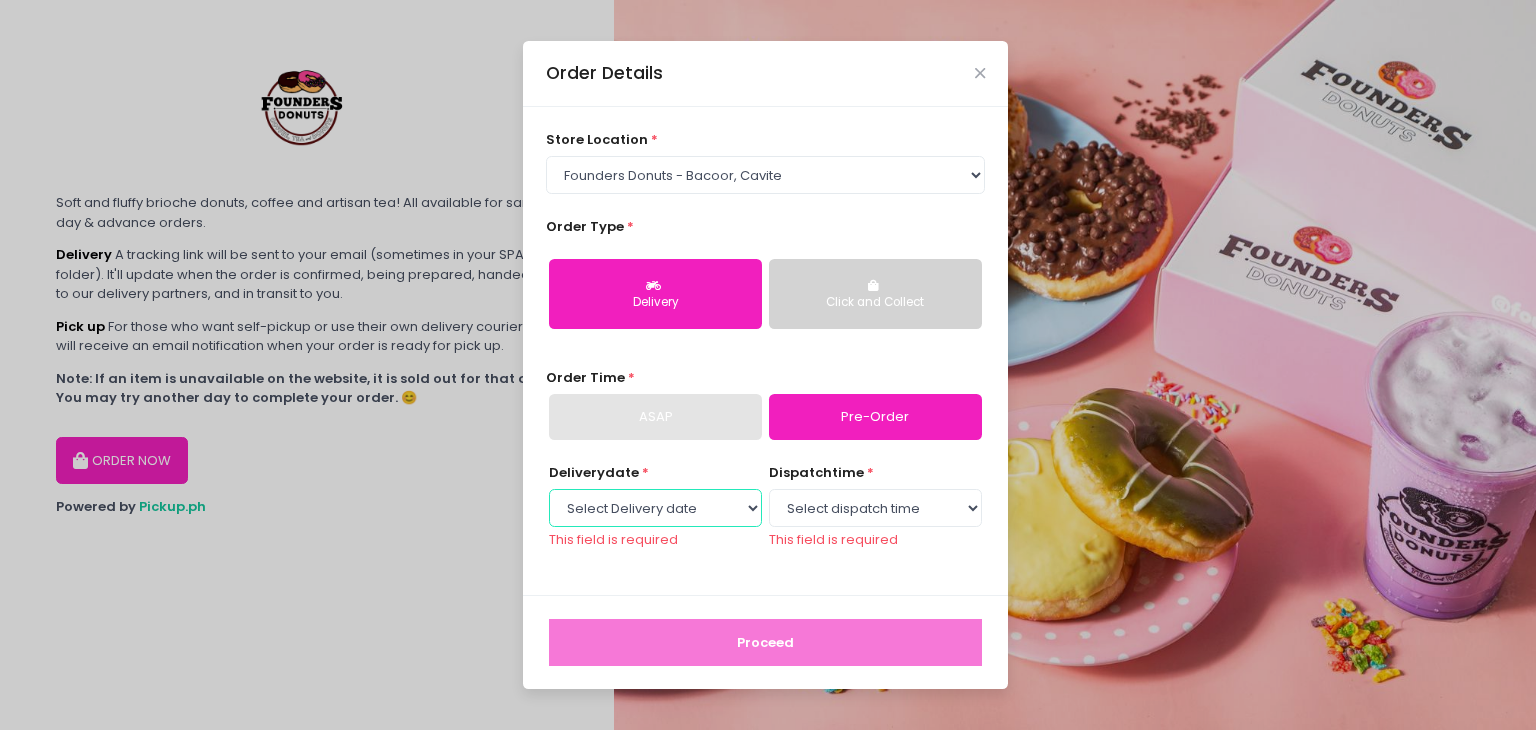 click on "Select Delivery date Sunday, Aug 3rd Monday, Aug 4th Tuesday, Aug 5th Wednesday, Aug 6th Thursday, Aug 7th Friday, Aug 8th Saturday, Aug 9th Sunday, Aug 10th Monday, Aug 11th Tuesday, Aug 12th Wednesday, Aug 13th Thursday, Aug 14th Friday, Aug 15th Saturday, Aug 16th Sunday, Aug 17th Monday, Aug 18th Tuesday, Aug 19th Wednesday, Aug 20th Thursday, Aug 21st Friday, Aug 22nd Saturday, Aug 23rd Sunday, Aug 24th Monday, Aug 25th Tuesday, Aug 26th Wednesday, Aug 27th Thursday, Aug 28th Friday, Aug 29th Saturday, Aug 30th Sunday, Aug 31st Monday, Sep 1st Tuesday, Sep 2nd Wednesday, Sep 3rd Thursday, Sep 4th Friday, Sep 5th Saturday, Sep 6th Sunday, Sep 7th Monday, Sep 8th Tuesday, Sep 9th Wednesday, Sep 10th Thursday, Sep 11th Friday, Sep 12th" at bounding box center [655, 508] 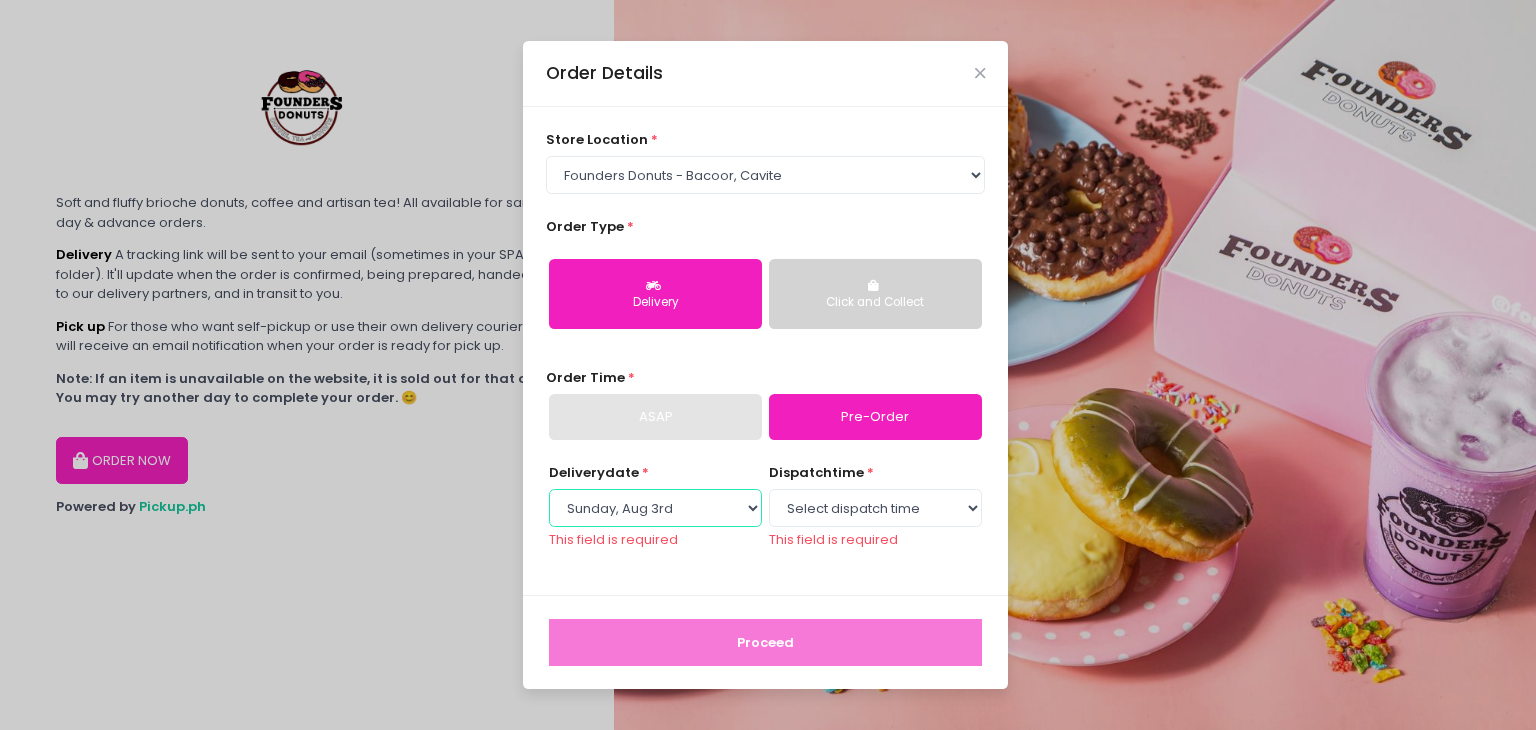 click on "Select Delivery date Sunday, Aug 3rd Monday, Aug 4th Tuesday, Aug 5th Wednesday, Aug 6th Thursday, Aug 7th Friday, Aug 8th Saturday, Aug 9th Sunday, Aug 10th Monday, Aug 11th Tuesday, Aug 12th Wednesday, Aug 13th Thursday, Aug 14th Friday, Aug 15th Saturday, Aug 16th Sunday, Aug 17th Monday, Aug 18th Tuesday, Aug 19th Wednesday, Aug 20th Thursday, Aug 21st Friday, Aug 22nd Saturday, Aug 23rd Sunday, Aug 24th Monday, Aug 25th Tuesday, Aug 26th Wednesday, Aug 27th Thursday, Aug 28th Friday, Aug 29th Saturday, Aug 30th Sunday, Aug 31st Monday, Sep 1st Tuesday, Sep 2nd Wednesday, Sep 3rd Thursday, Sep 4th Friday, Sep 5th Saturday, Sep 6th Sunday, Sep 7th Monday, Sep 8th Tuesday, Sep 9th Wednesday, Sep 10th Thursday, Sep 11th Friday, Sep 12th" at bounding box center (655, 508) 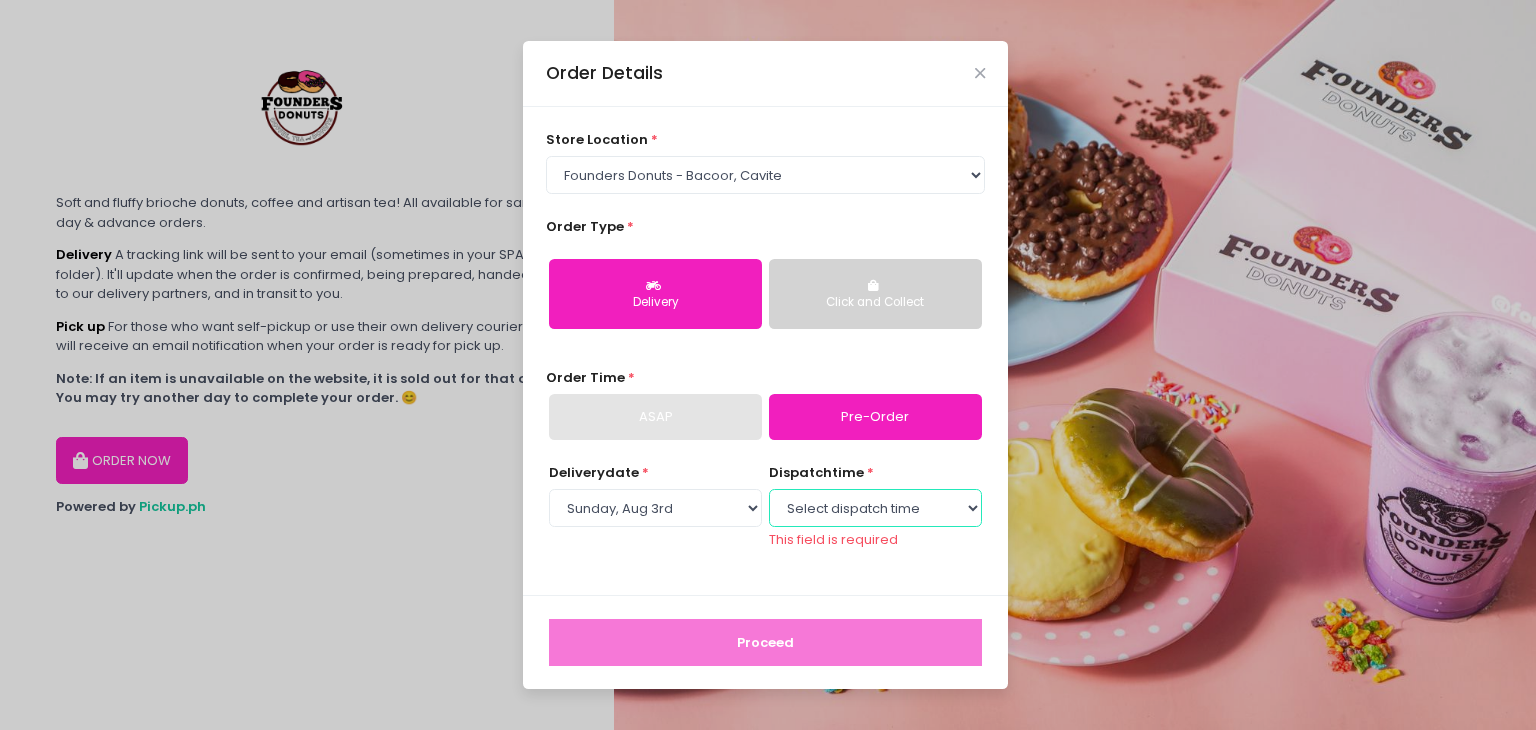 click on "Select dispatch time 10:00 AM - 10:30 AM 10:30 AM - 11:00 AM 11:00 AM - 11:30 AM 11:30 AM - 12:00 PM 12:00 PM - 12:30 PM 12:30 PM - 01:00 PM 01:00 PM - 01:30 PM 01:30 PM - 02:00 PM 02:00 PM - 02:30 PM 02:30 PM - 03:00 PM 03:00 PM - 03:30 PM 03:30 PM - 04:00 PM 04:00 PM - 04:30 PM 04:30 PM - 05:00 PM 05:00 PM - 05:30 PM 05:30 PM - 06:00 PM 06:00 PM - 06:30 PM 06:30 PM - 07:00 PM 07:00 PM - 07:30 PM 07:30 PM - 08:00 PM" at bounding box center [875, 508] 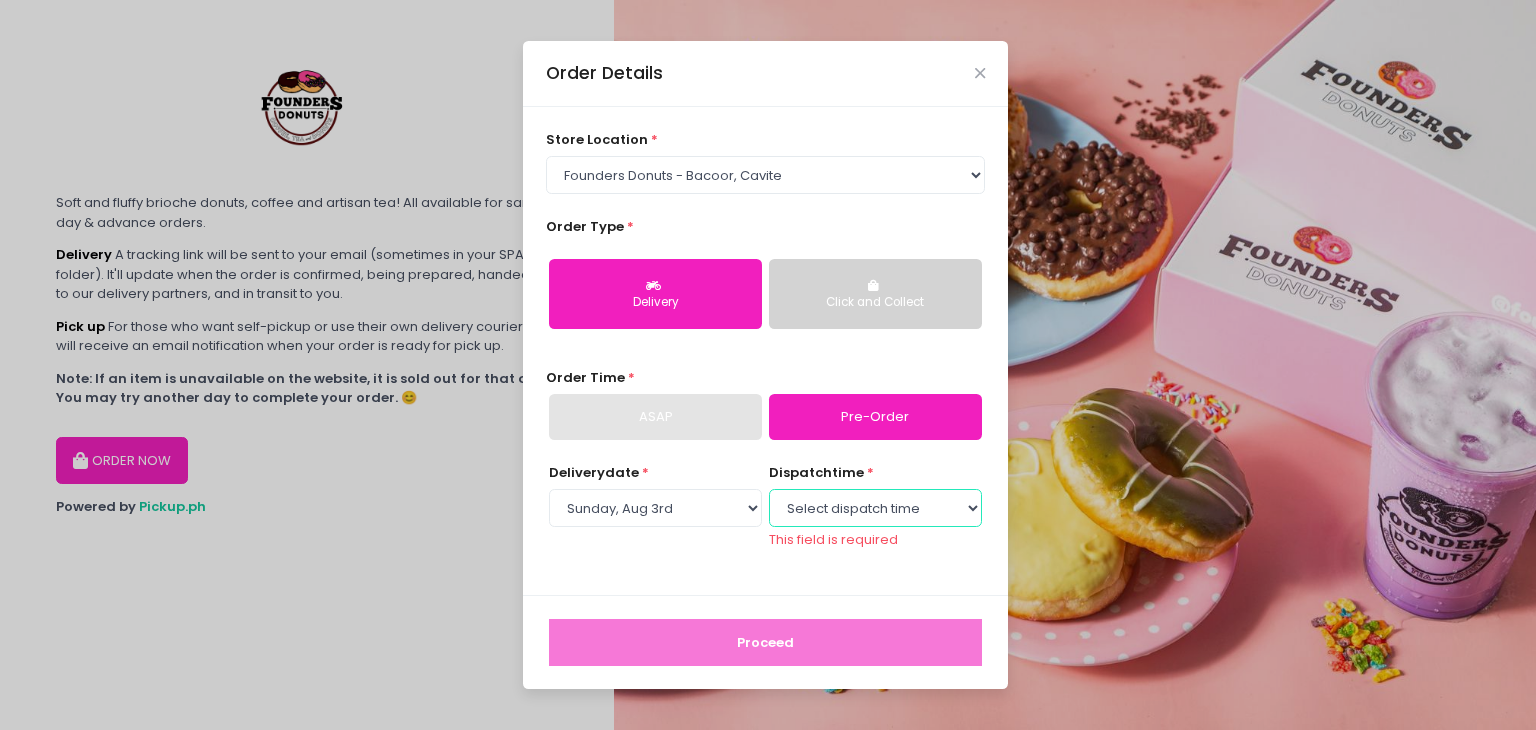 select on "13:00" 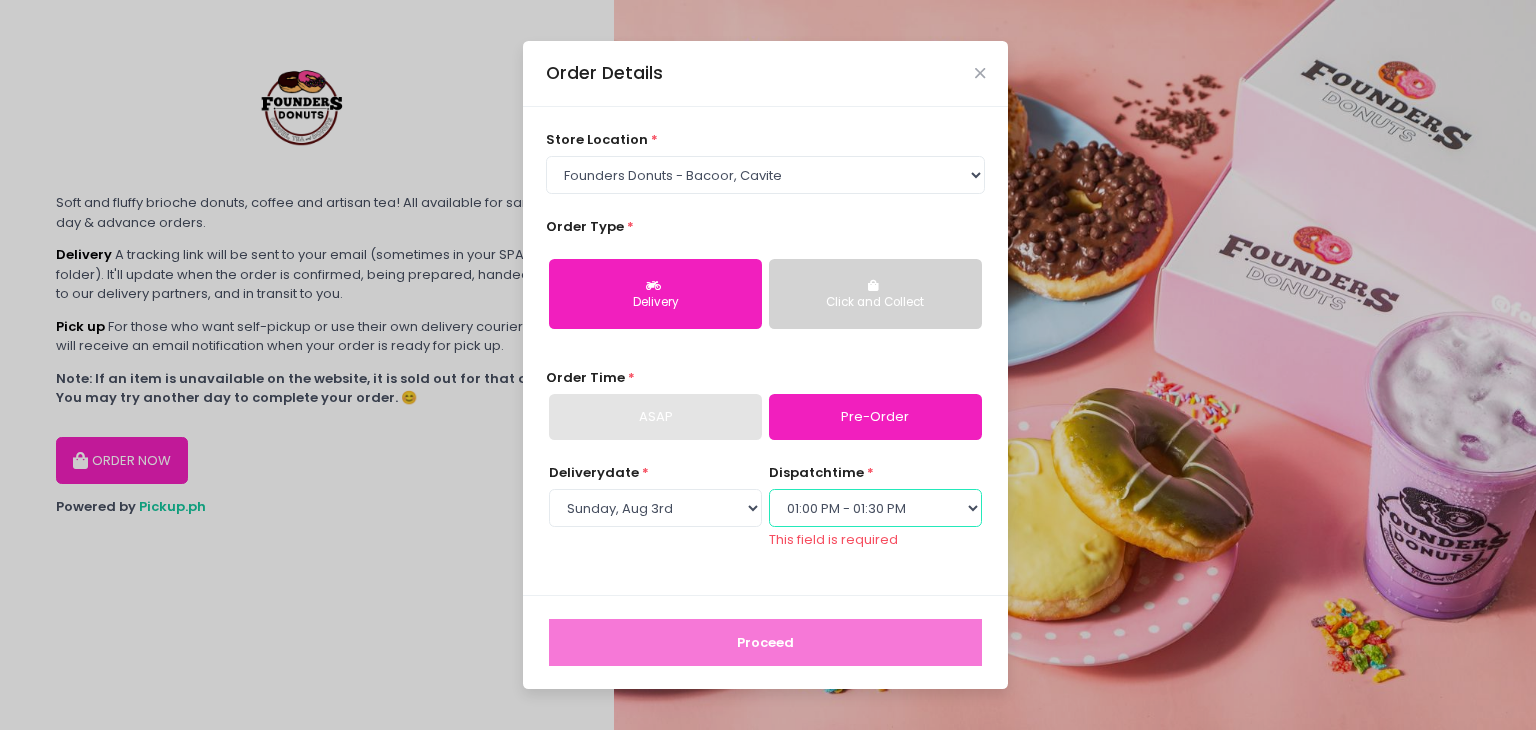 click on "Select dispatch time 10:00 AM - 10:30 AM 10:30 AM - 11:00 AM 11:00 AM - 11:30 AM 11:30 AM - 12:00 PM 12:00 PM - 12:30 PM 12:30 PM - 01:00 PM 01:00 PM - 01:30 PM 01:30 PM - 02:00 PM 02:00 PM - 02:30 PM 02:30 PM - 03:00 PM 03:00 PM - 03:30 PM 03:30 PM - 04:00 PM 04:00 PM - 04:30 PM 04:30 PM - 05:00 PM 05:00 PM - 05:30 PM 05:30 PM - 06:00 PM 06:00 PM - 06:30 PM 06:30 PM - 07:00 PM 07:00 PM - 07:30 PM 07:30 PM - 08:00 PM" at bounding box center (875, 508) 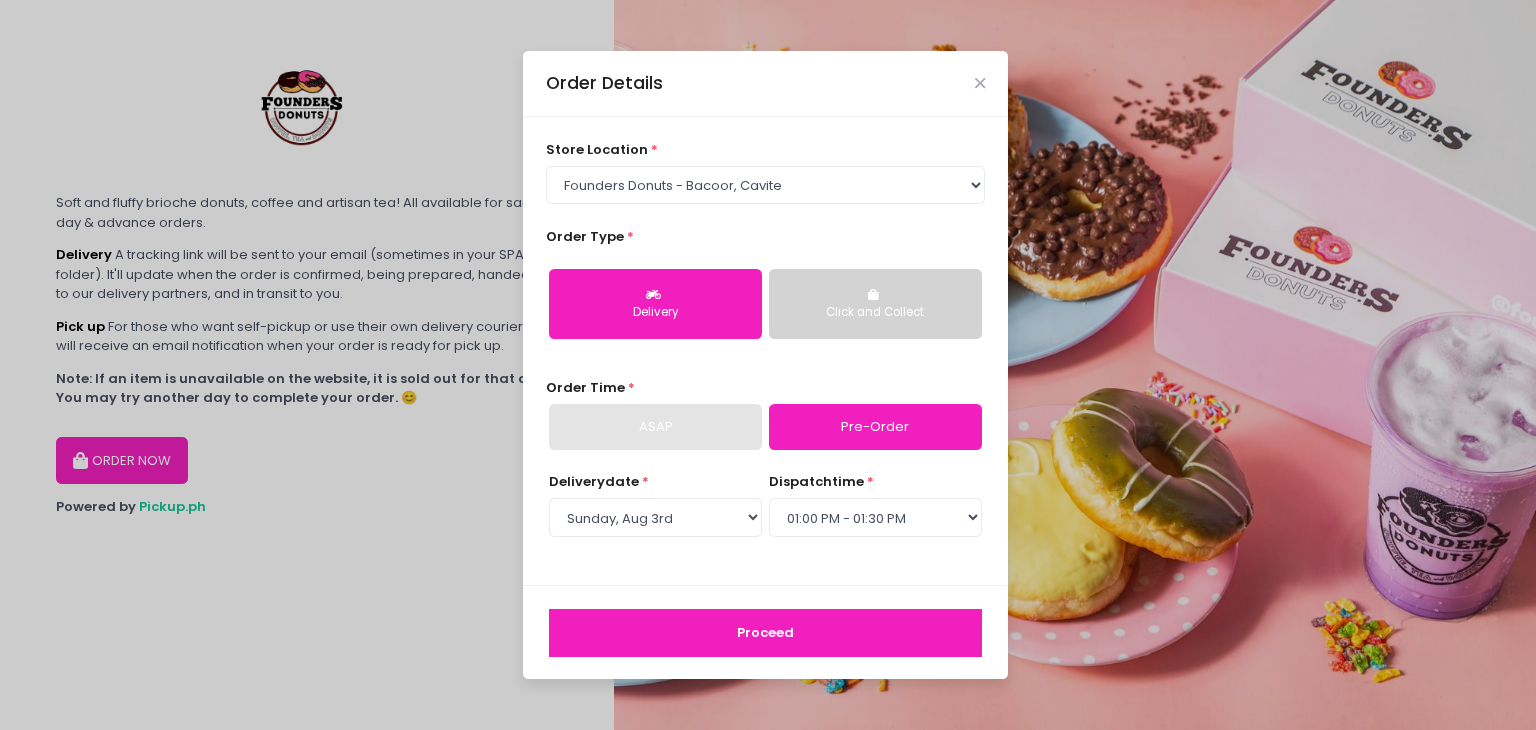 click on "store location   * Select store location Founders Donuts - Zobel Roxas [CITY]   Founders Donuts - SM Sucat  Founders Donuts - Bacoor, [PROVINCE]  Founders Donuts - SM Bicutan  Founders Donuts - Annapolis, Greenhills  Founders Donuts - SM Mall of Asia  Order Type   *  Delivery   Click and Collect  Order Time   * ASAP Pre-Order Delivery  date   *    Select Delivery date Sunday, Aug 3rd Monday, Aug 4th Tuesday, Aug 5th Wednesday, Aug 6th Thursday, Aug 7th Friday, Aug 8th Saturday, Aug 9th Sunday, Aug 10th Monday, Aug 11th Tuesday, Aug 12th Wednesday, Aug 13th Thursday, Aug 14th Friday, Aug 15th Saturday, Aug 16th Sunday, Aug 17th Monday, Aug 18th Tuesday, Aug 19th Wednesday, Aug 20th Thursday, Aug 21st Friday, Aug 22nd Saturday, Aug 23rd Sunday, Aug 24th Monday, Aug 25th Tuesday, Aug 26th Wednesday, Aug 27th Thursday, Aug 28th Friday, Aug 29th Saturday, Aug 30th Sunday, Aug 31st Monday, Sep 1st Tuesday, Sep 2nd Wednesday, Sep 3rd Thursday, Sep 4th Friday, Sep 5th Saturday, Sep 6th Sunday, Sep 7th Monday, Sep 8th   *" at bounding box center (765, 351) 